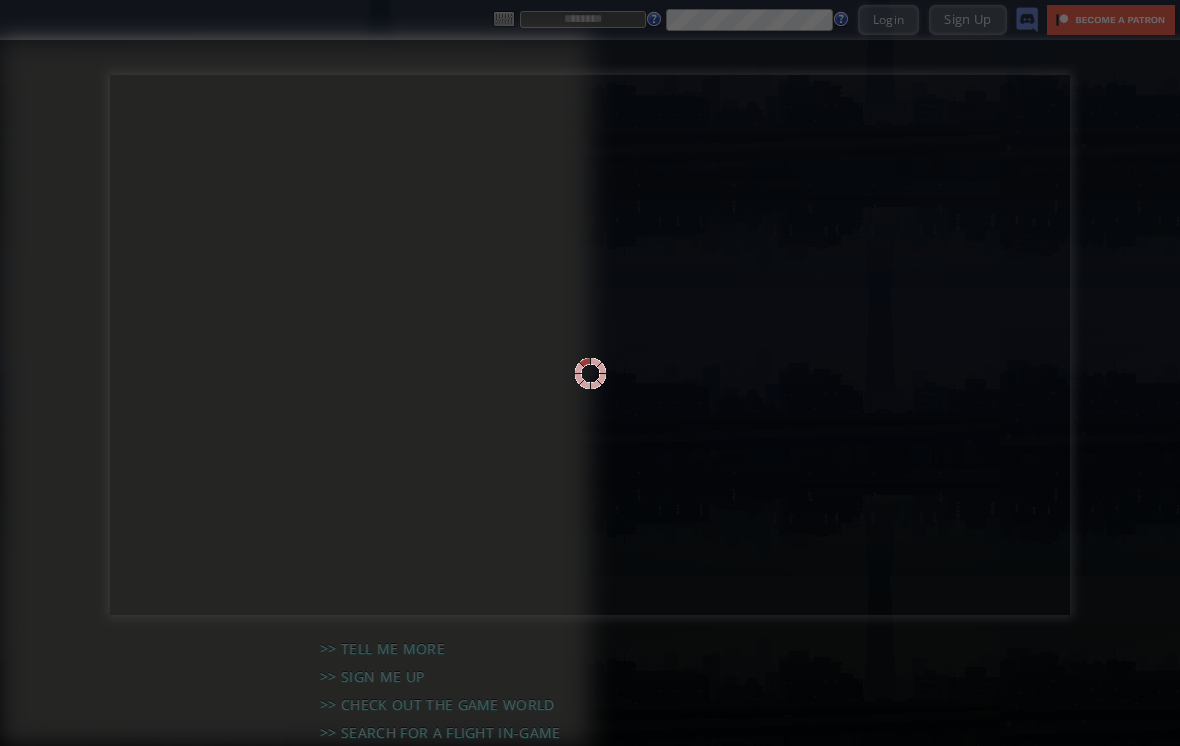 scroll, scrollTop: 0, scrollLeft: 0, axis: both 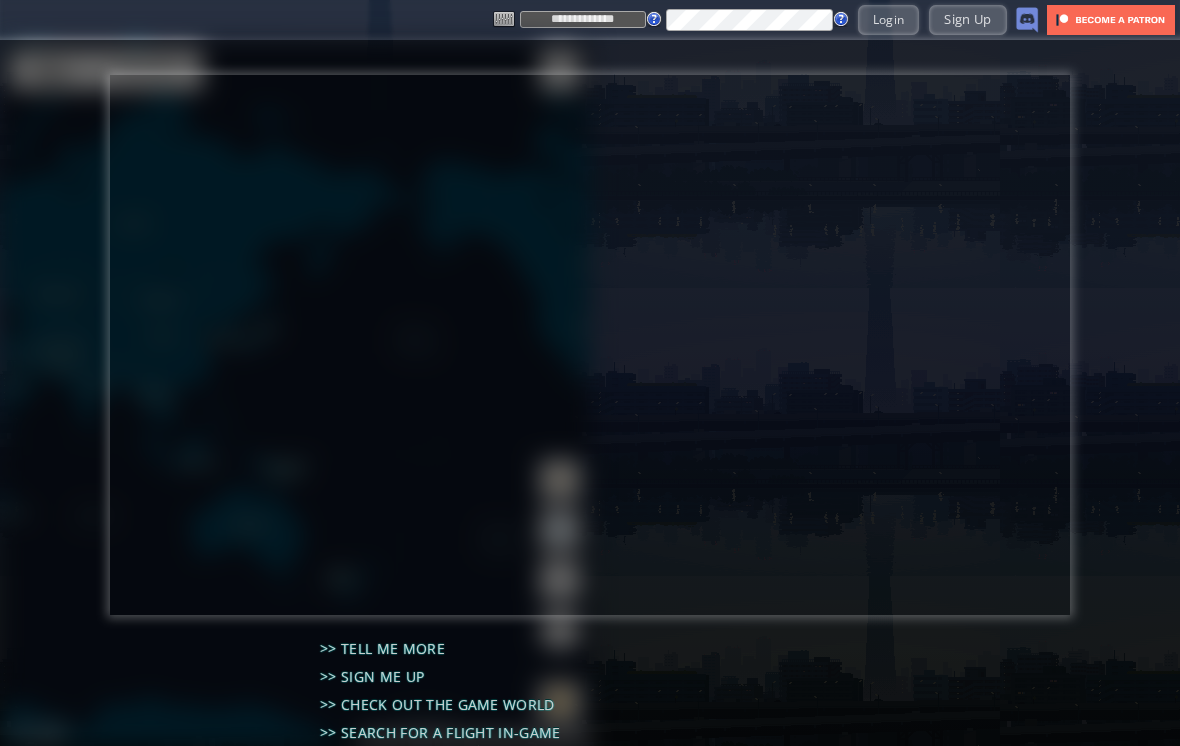 click on "Login" at bounding box center [889, 19] 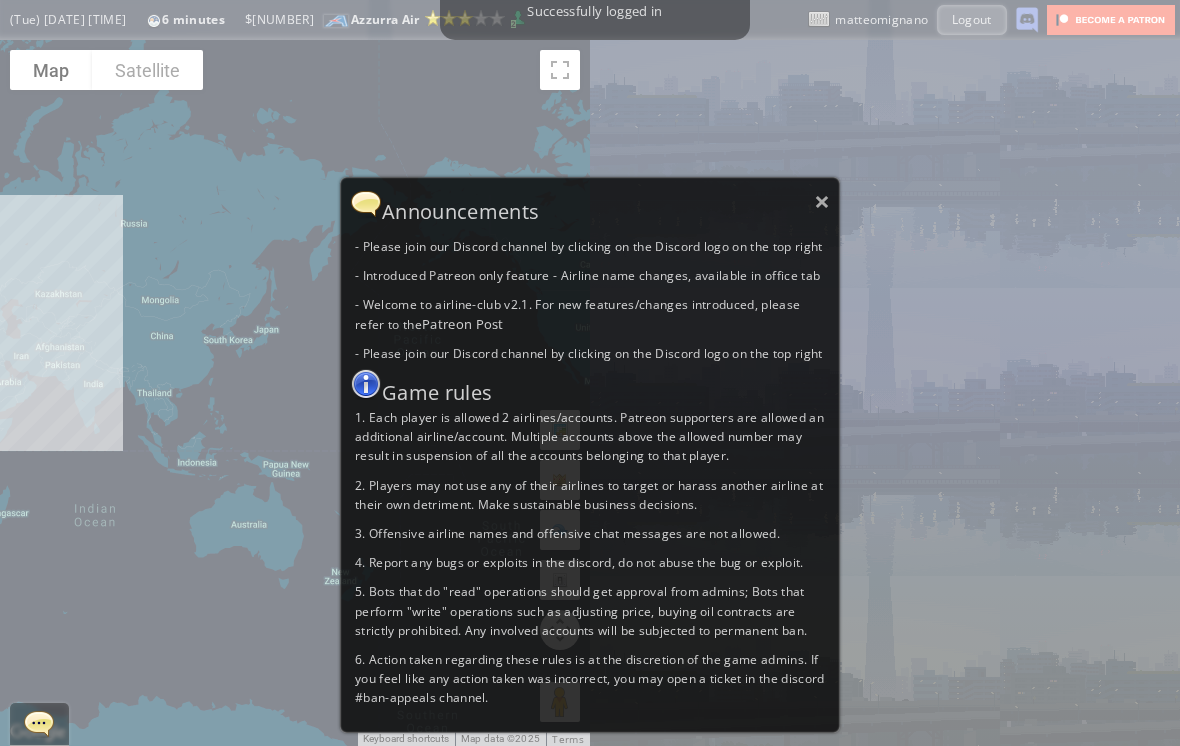 click on "×" at bounding box center [822, 201] 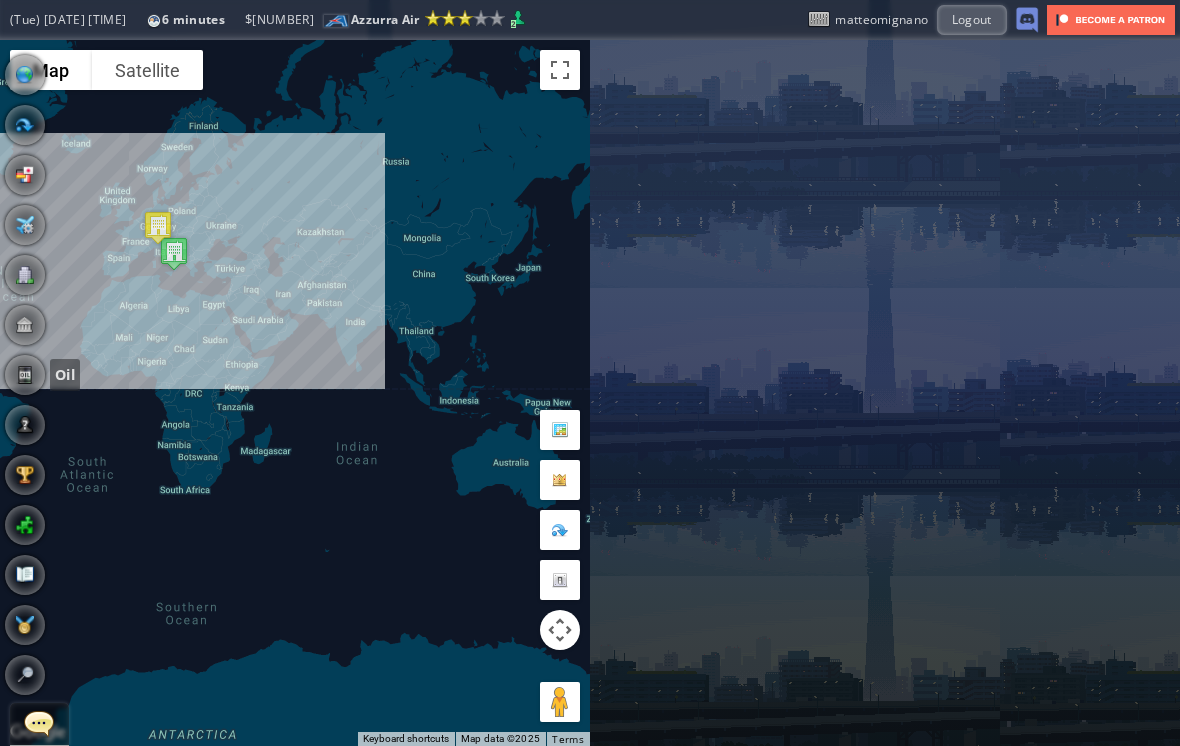 click at bounding box center (25, 375) 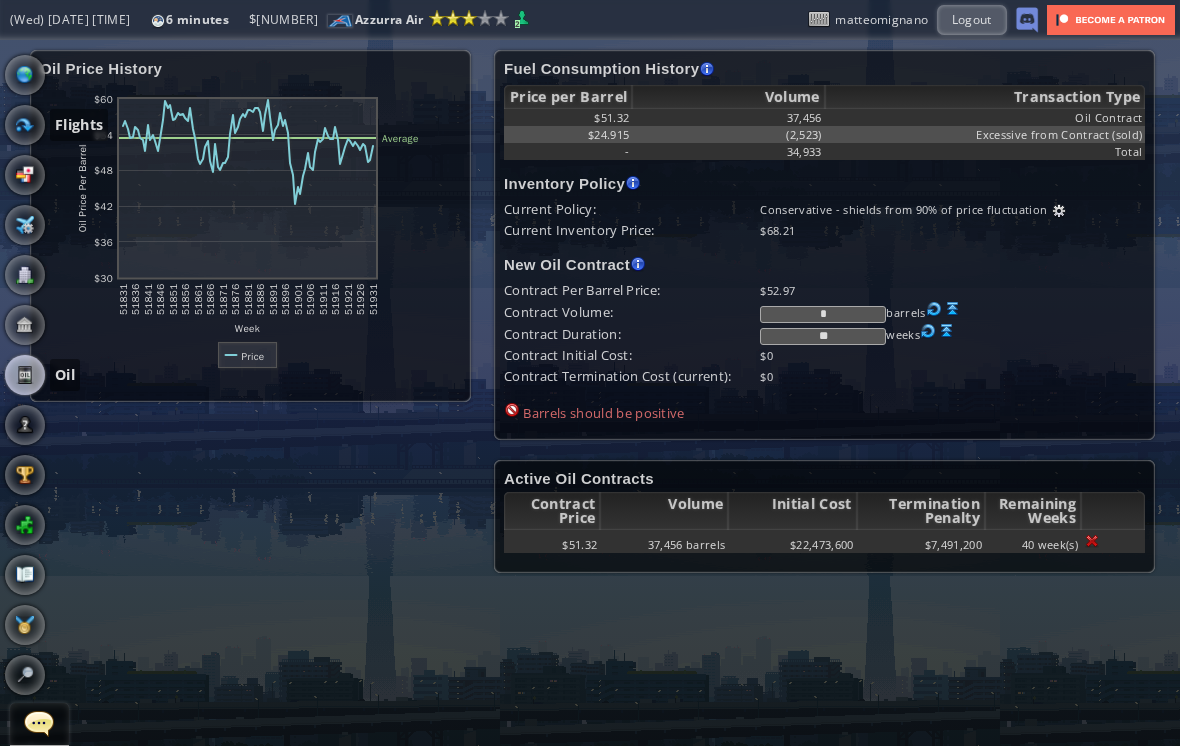 click at bounding box center (25, 125) 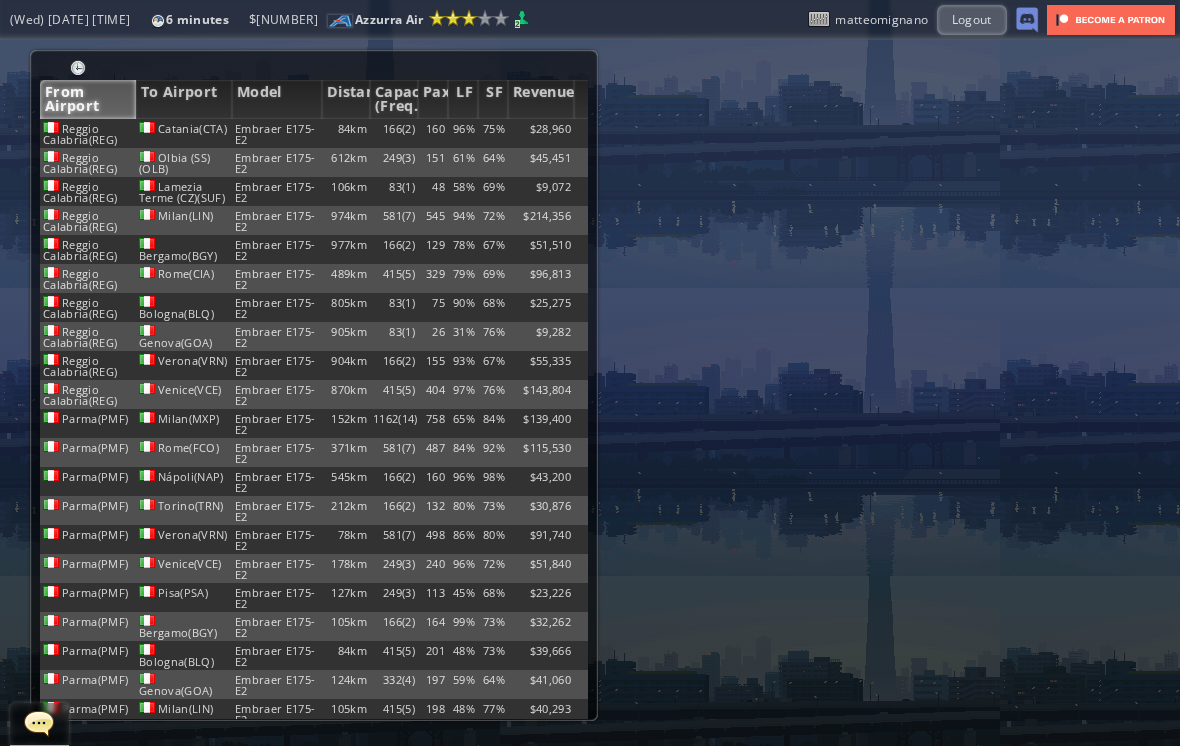 click on "545" at bounding box center [433, 133] 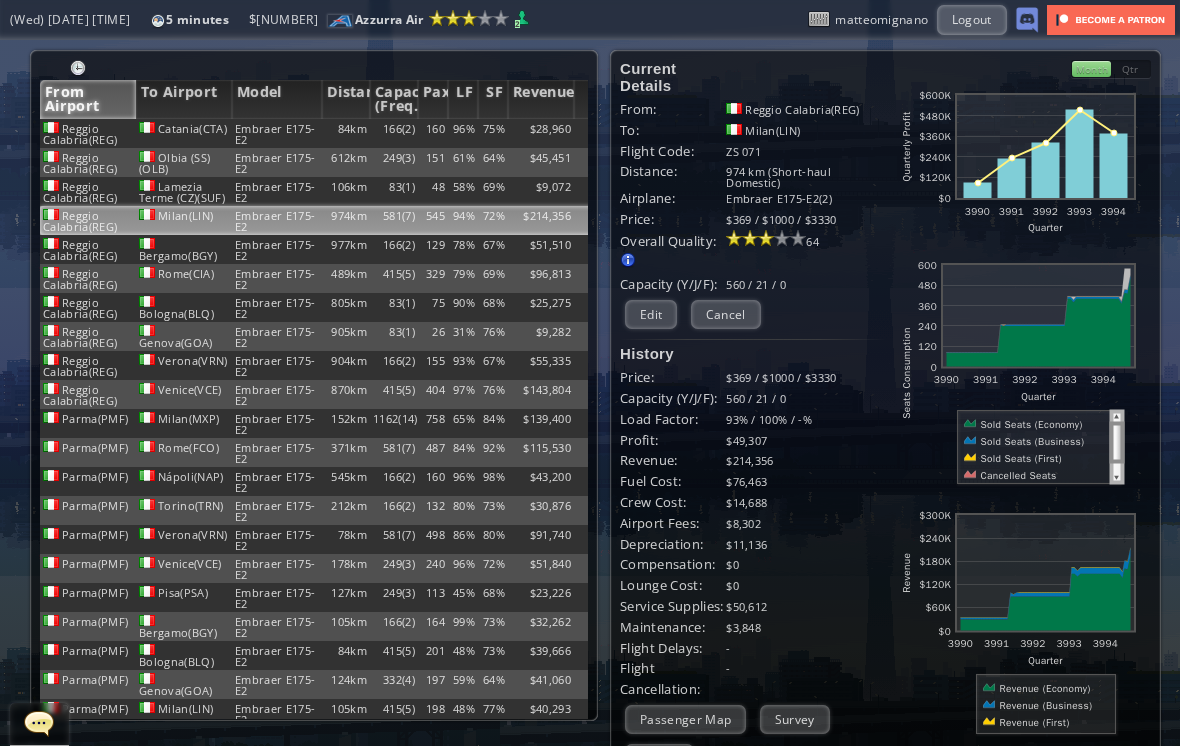 click on "68%" at bounding box center [493, 133] 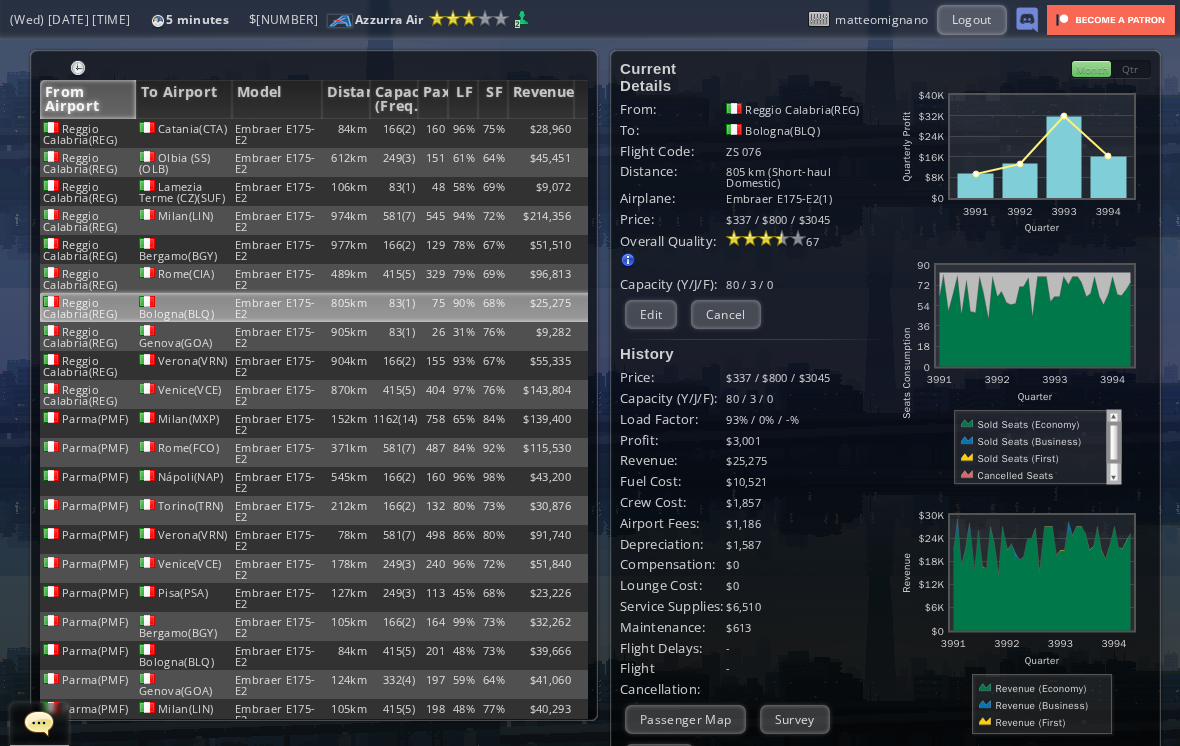 click on "$96,813" at bounding box center (541, 133) 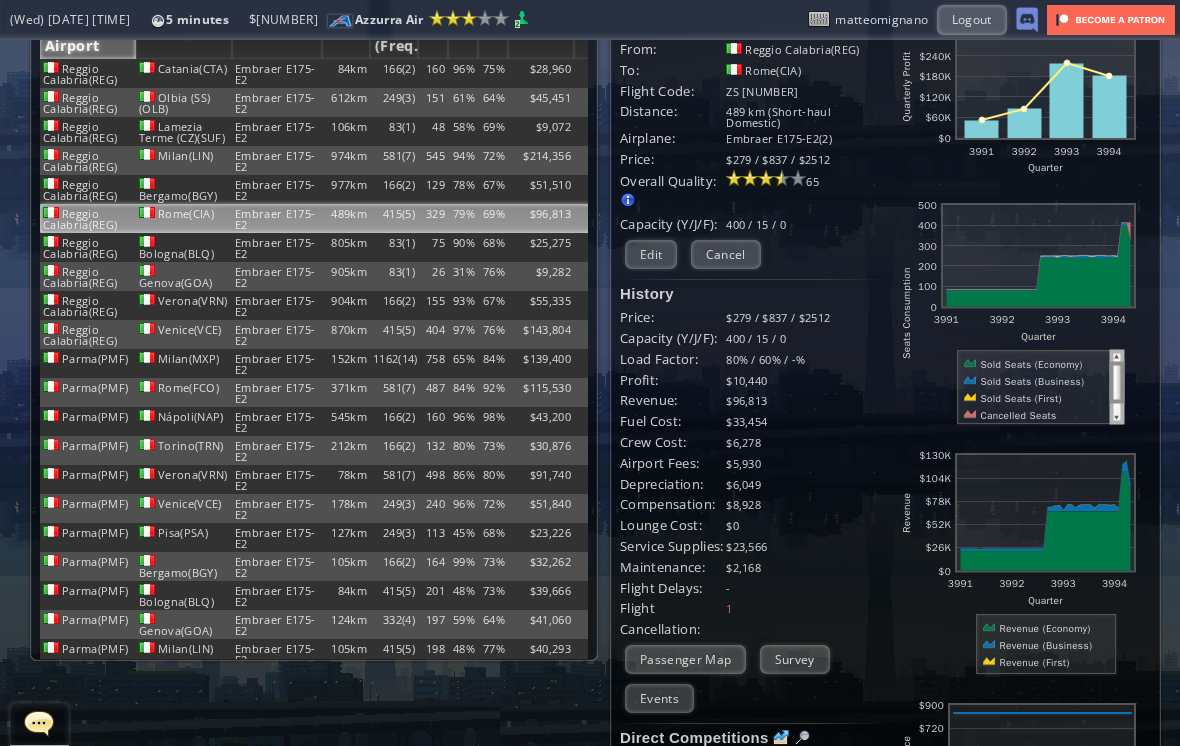 scroll, scrollTop: 93, scrollLeft: 0, axis: vertical 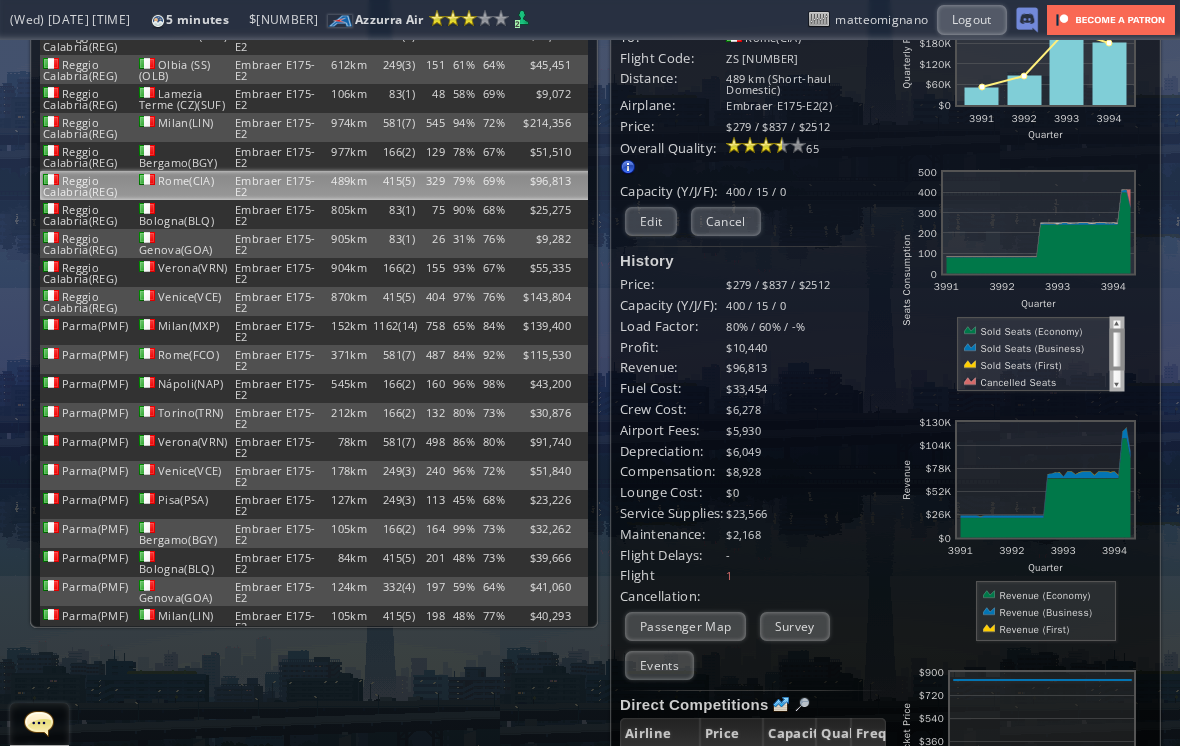 click on "Events" at bounding box center (659, 665) 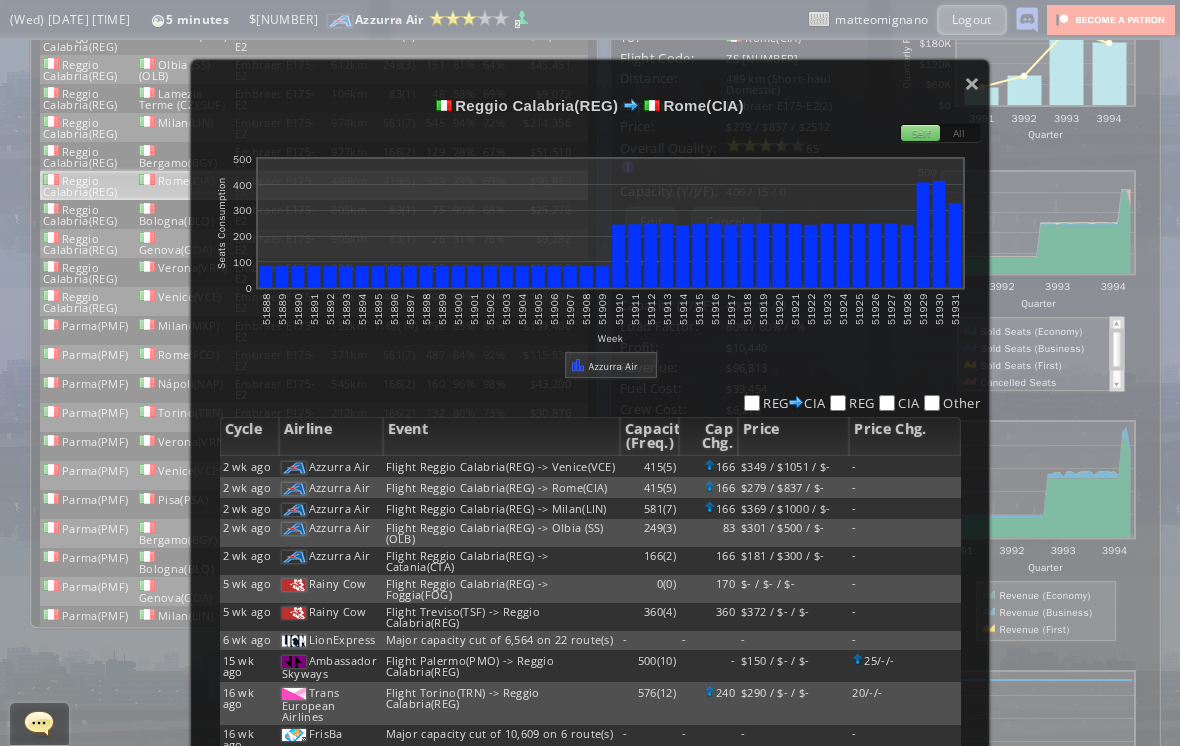 click on "×
[ORIGIN] [DESTINATION]
Self
All
abcdefhiklmnopqrstuvwxyz Loading chart. Please wait. abcdefhiklmnopqrstuvwxyz Week Seats Consumption 0 100 200 300 400 500 51888 51889 51890 51891 51892 51893 51894 51895 51896 51897 51898 51899 51900 51901 51902 51903 51904 51905 51906 51907 51908 51909 51910 51911 51912 51913 51914 51915 51916 51917 51918 51919 51920 51921 51922 51923 51924 51925 51926 51927 51928 51929 51930 51931 [BRAND]
REG CIA
REG
CIA
Other
Cycle
Airline
Event
Capacity (Freq.)
Cap Chg.
Price
Price Chg.
2 wk ago [BRAND] Flight [ORIGIN] -> [DESTINATION] [NUMBER] ([NUMBER]) [NUMBER] $[PRICE] / $[PRICE] / $ - - 2 wk ago [BRAND] [NUMBER] ([NUMBER]) [NUMBER] - 2 wk ago" at bounding box center (590, 442) 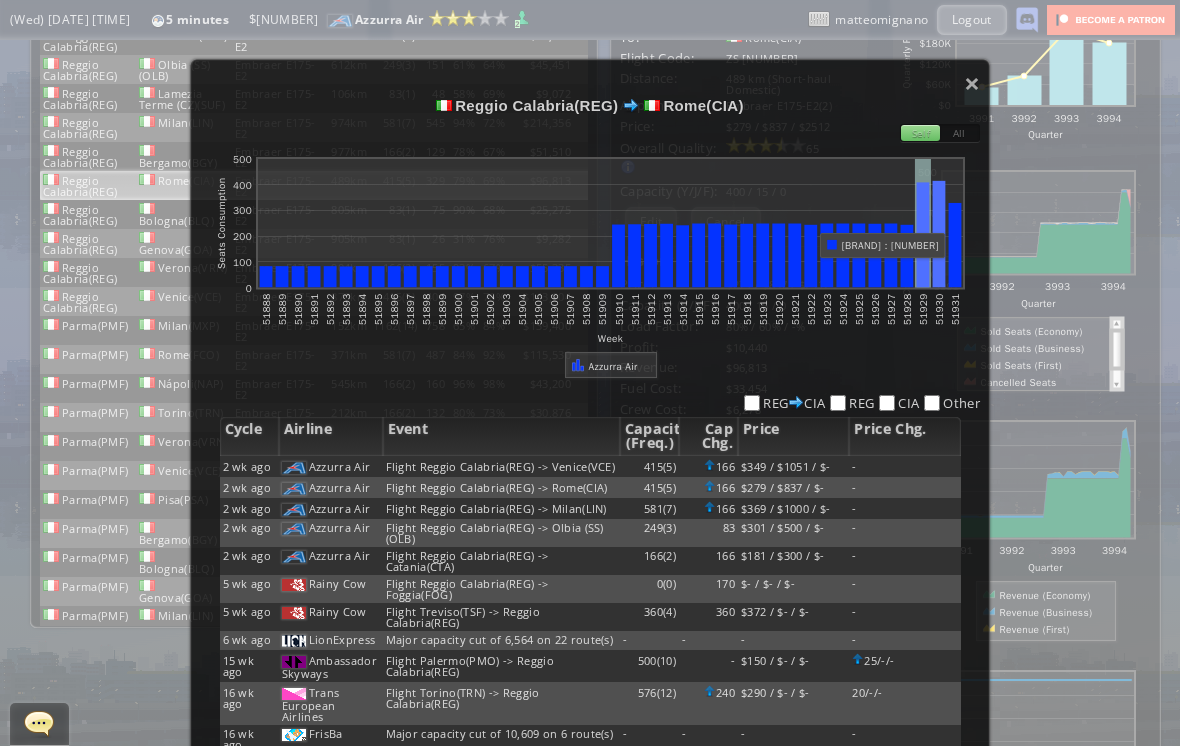 click at bounding box center (923, 234) 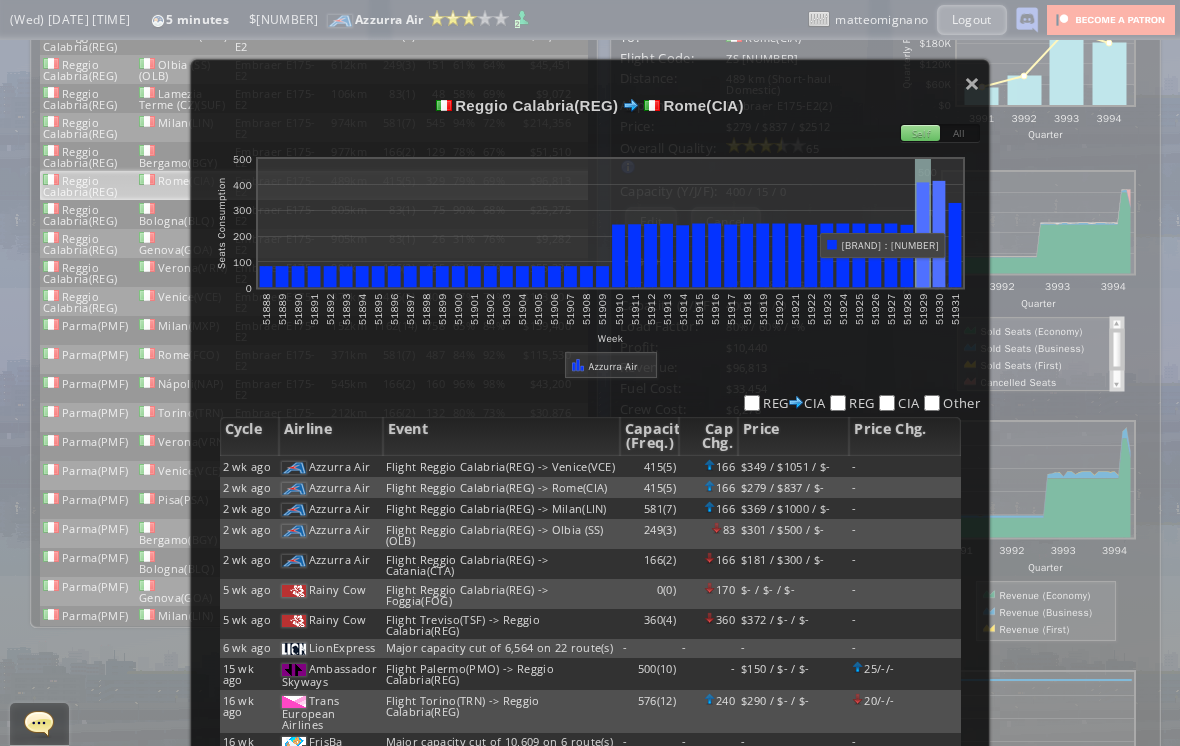 click at bounding box center (923, 223) 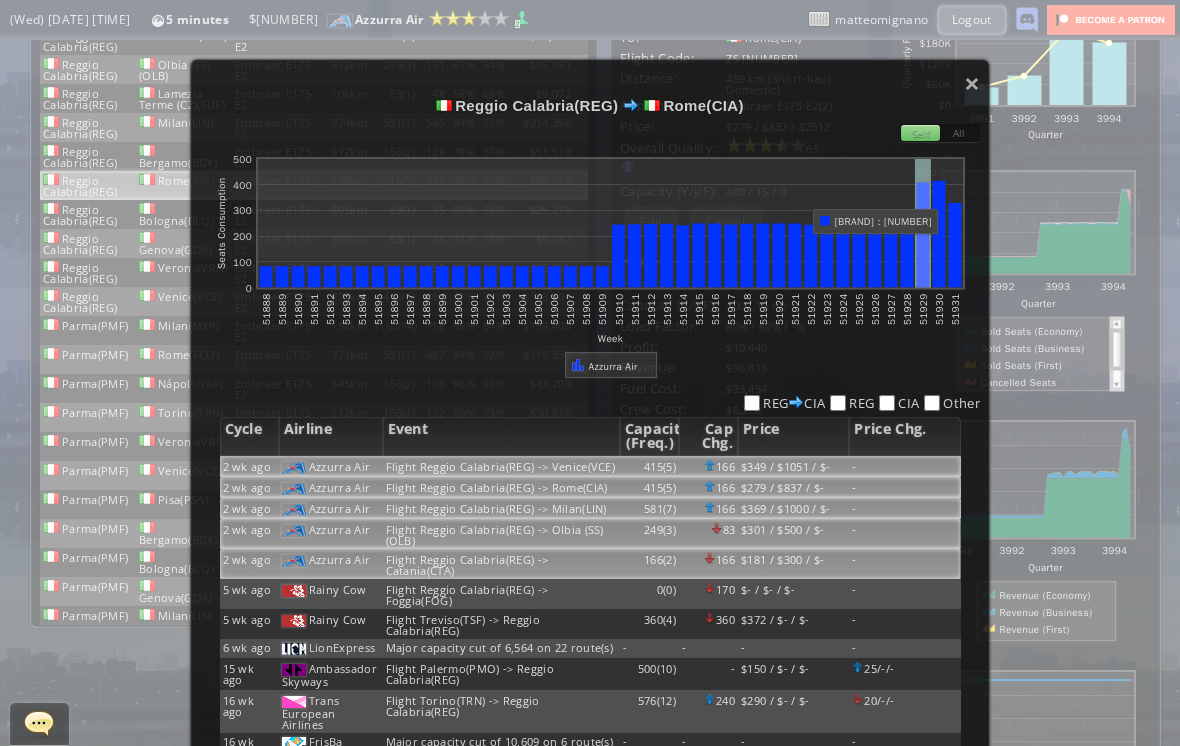 click at bounding box center [923, 234] 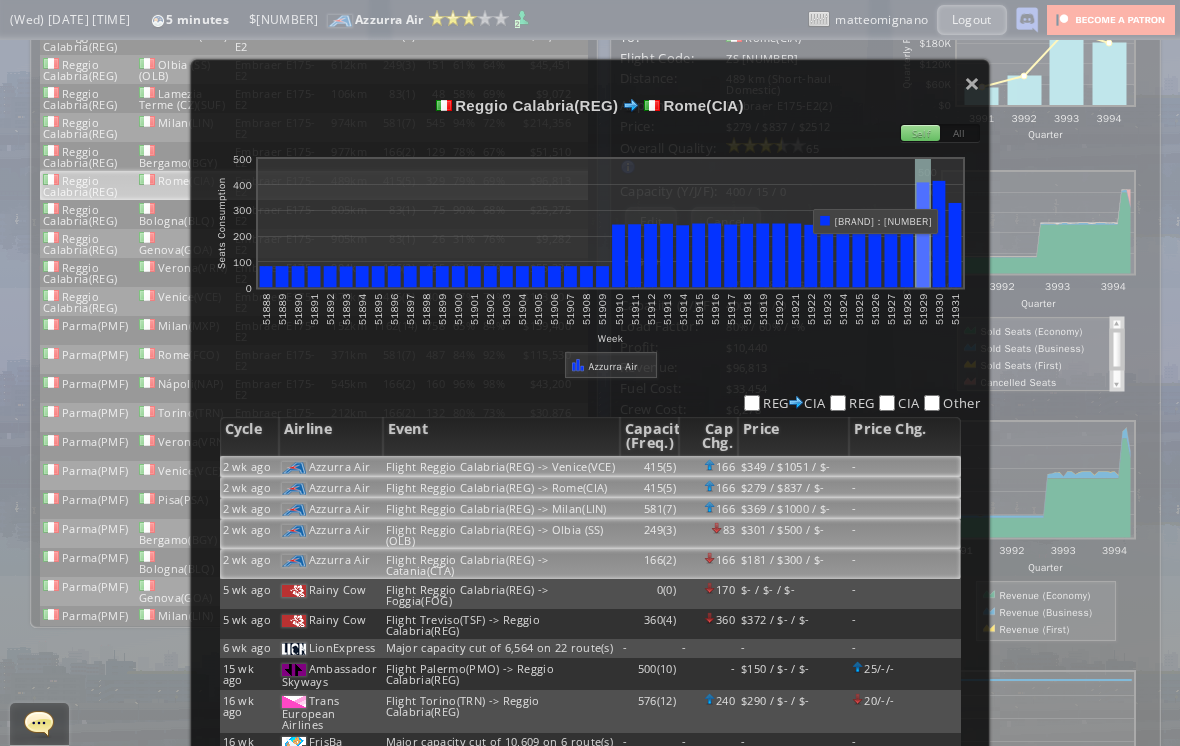 click on "×" at bounding box center (972, 83) 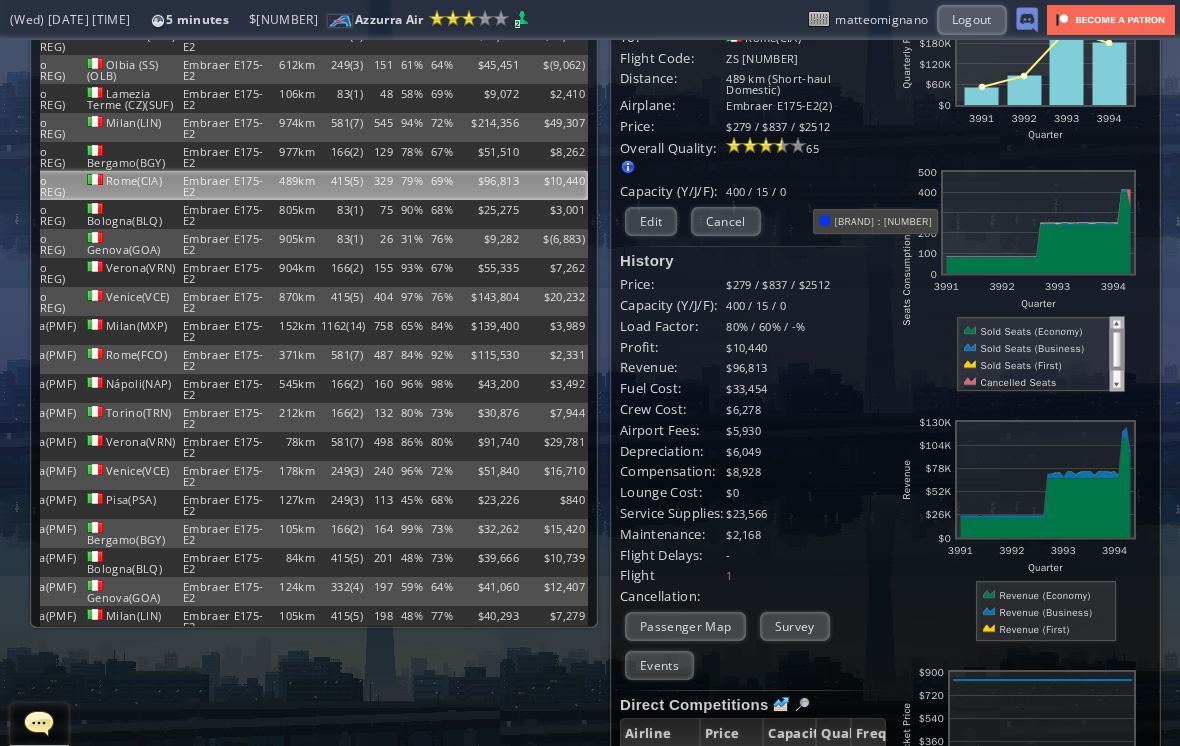 scroll, scrollTop: 0, scrollLeft: 52, axis: horizontal 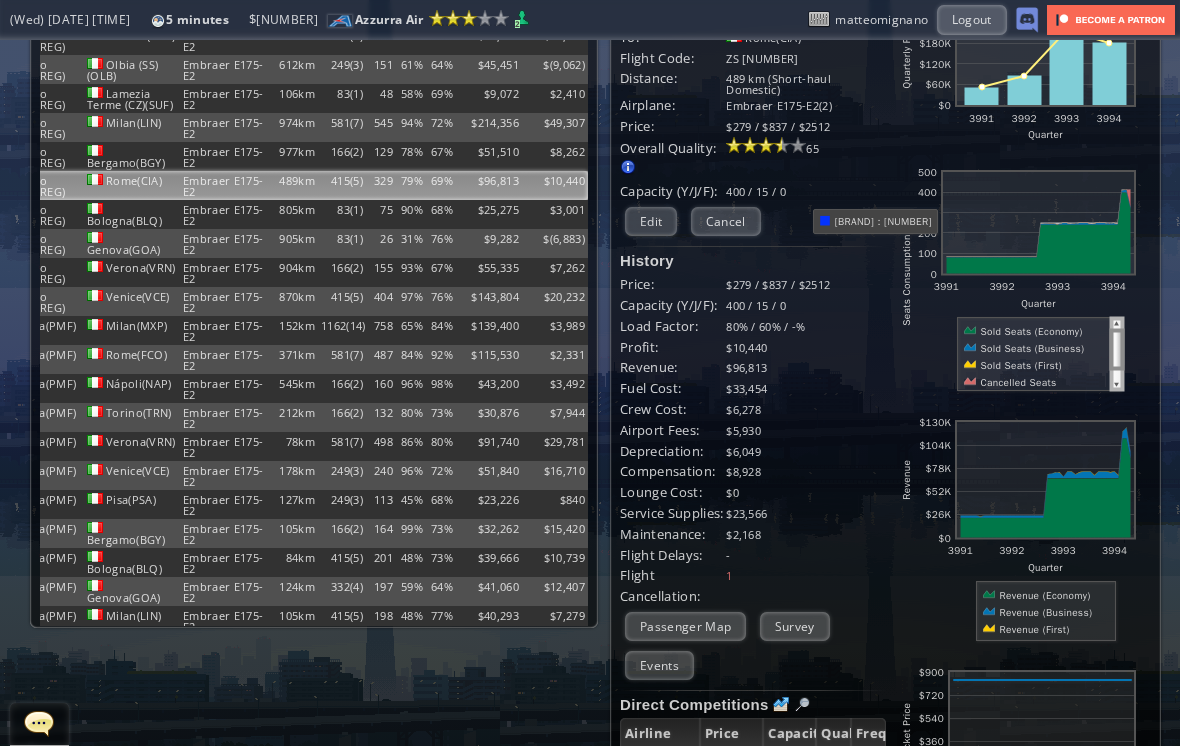 click on "$9,282" at bounding box center (489, 40) 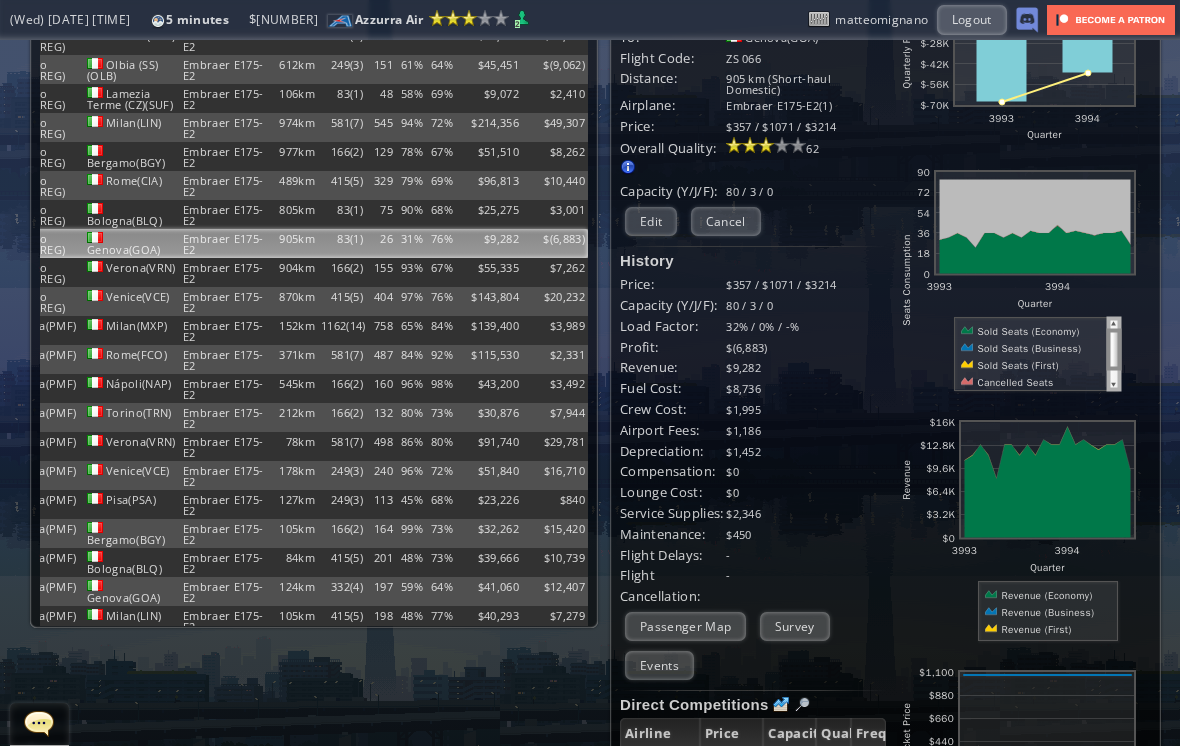 click on "Edit" at bounding box center [651, 221] 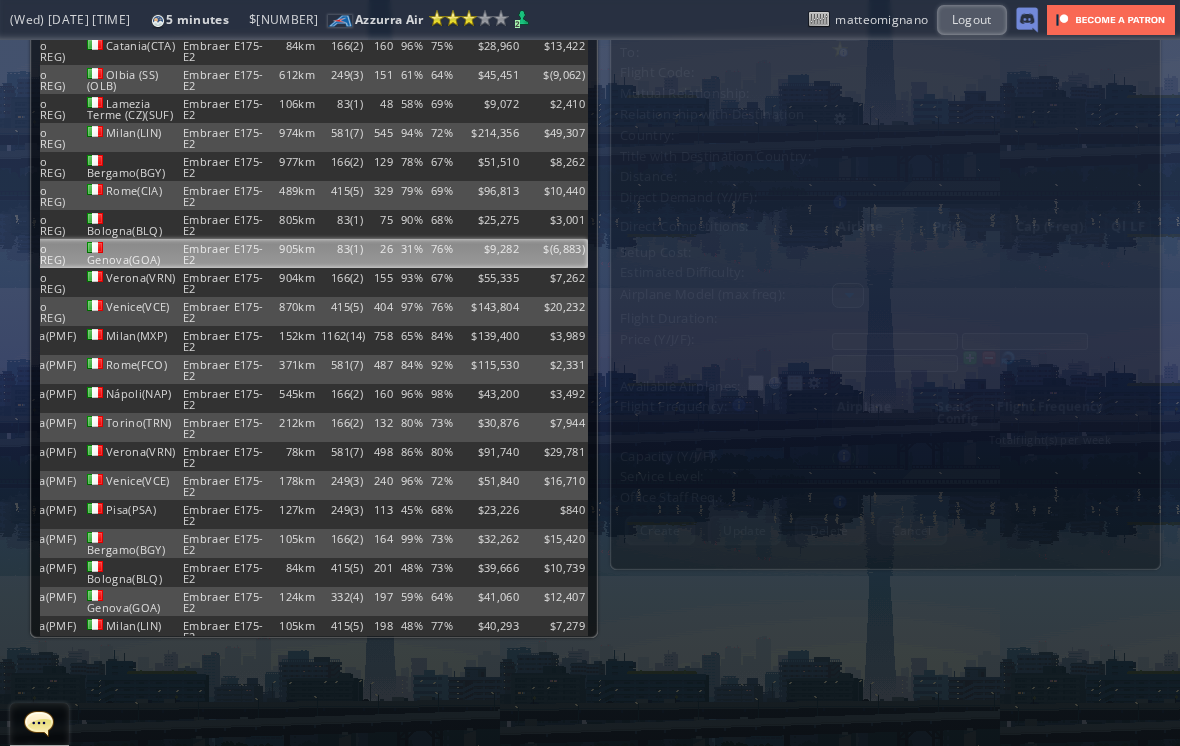 scroll, scrollTop: 0, scrollLeft: 0, axis: both 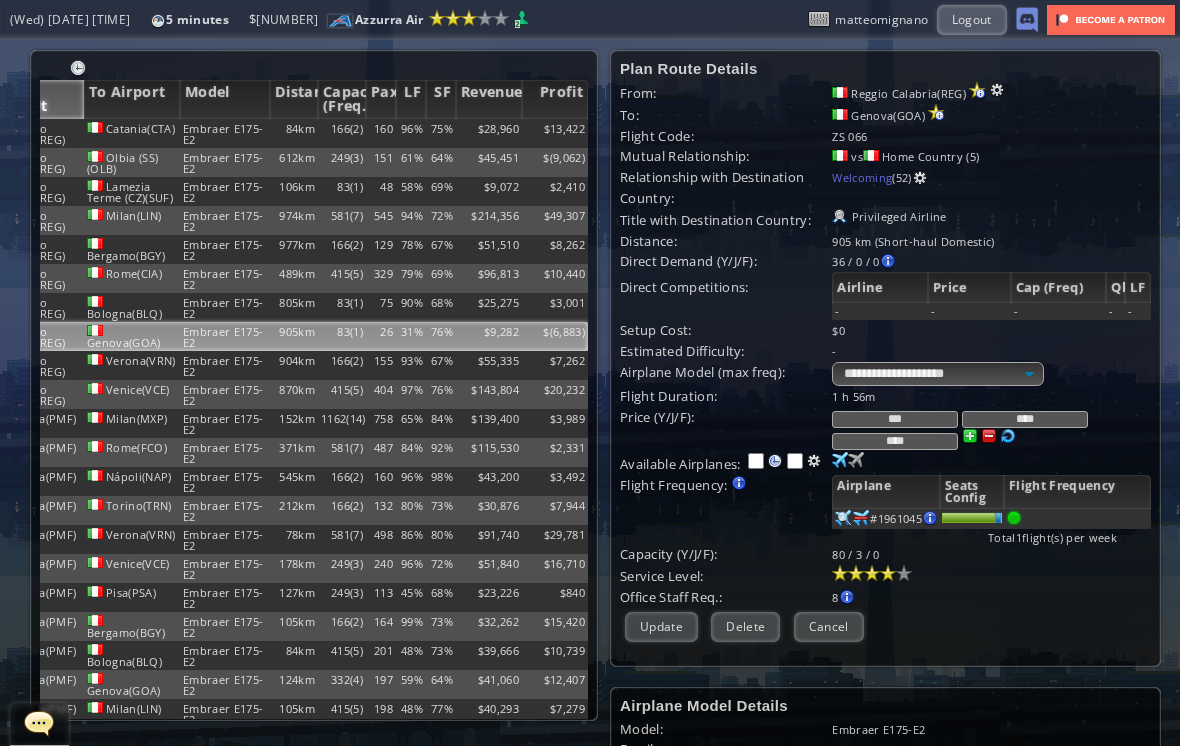 click on "Delete" at bounding box center (745, 626) 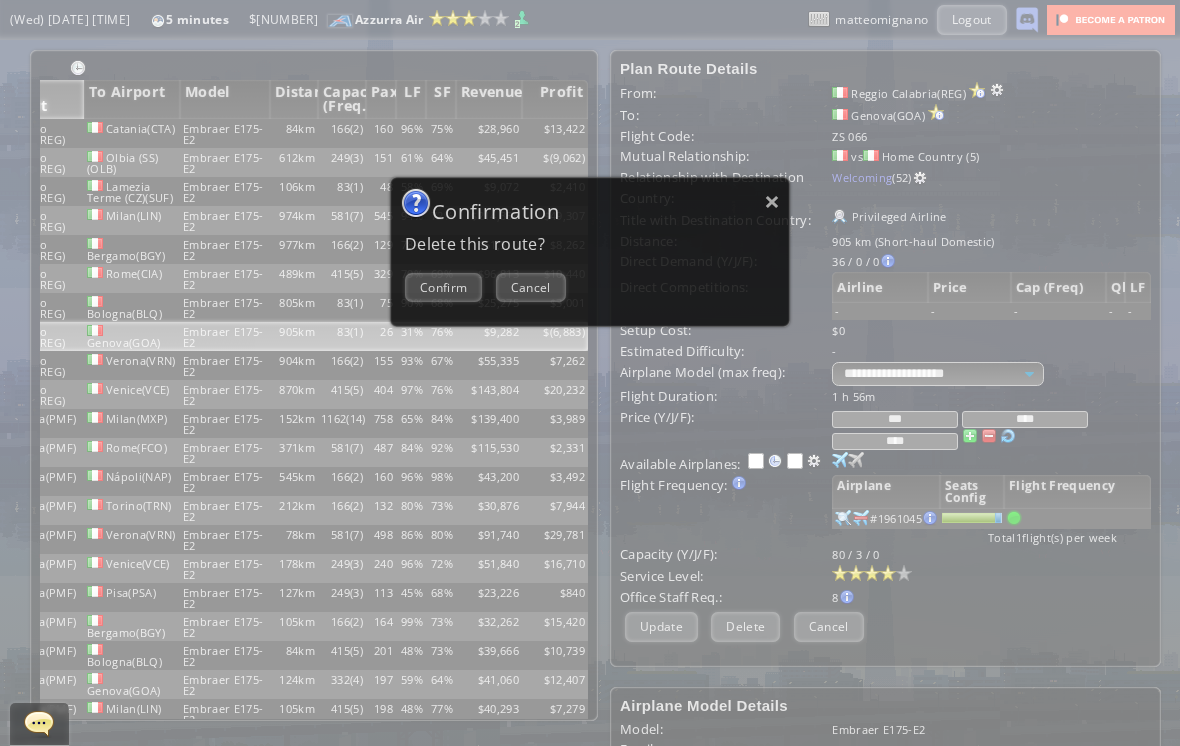 click on "Confirm" at bounding box center [443, 287] 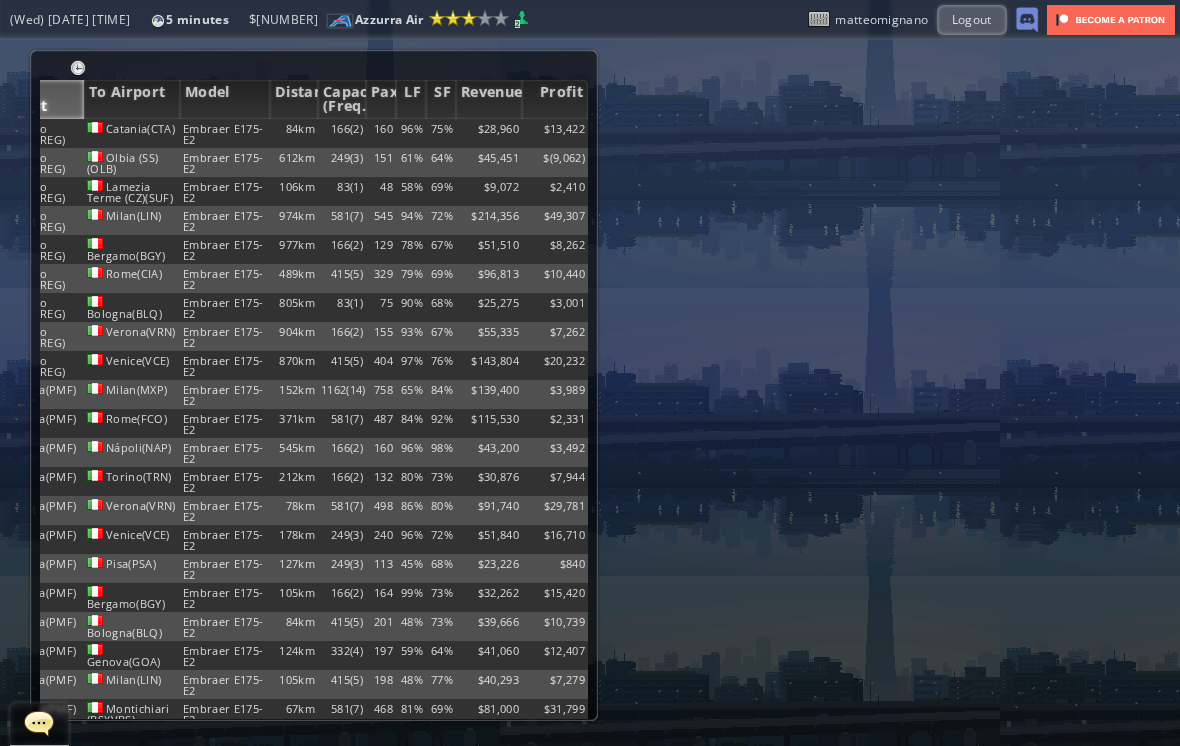 click on "404" at bounding box center (381, 133) 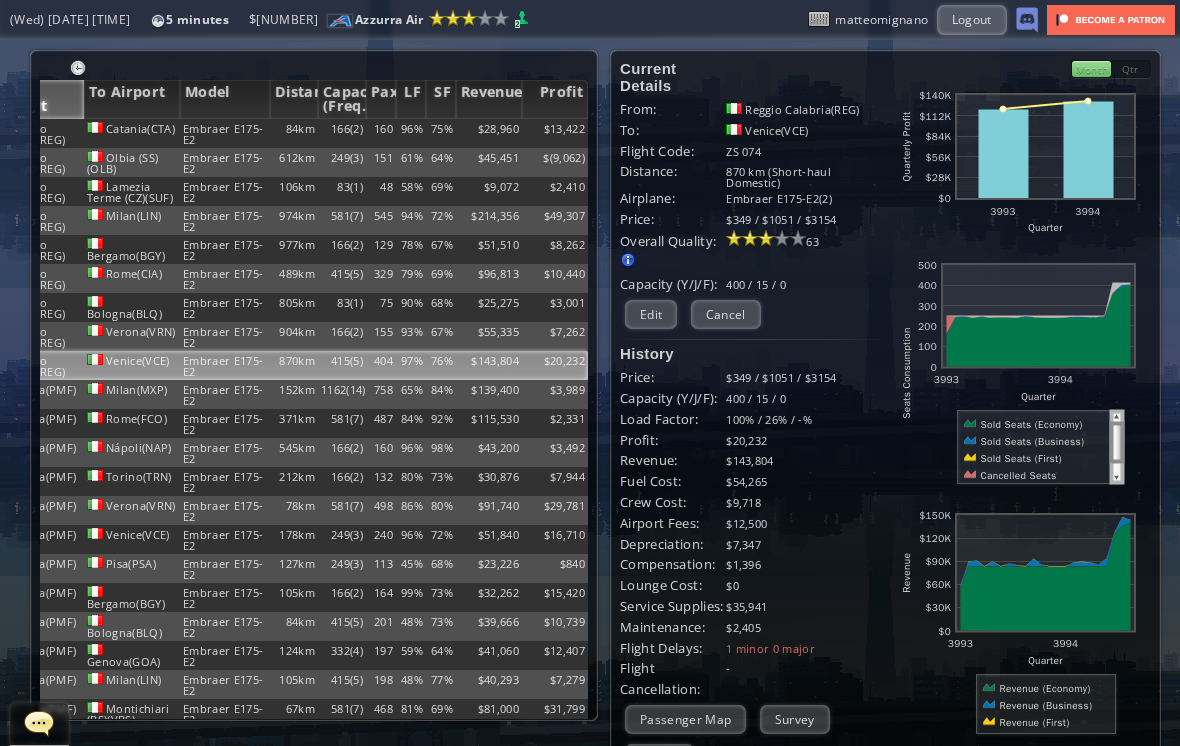 click on "Profit" at bounding box center (555, 99) 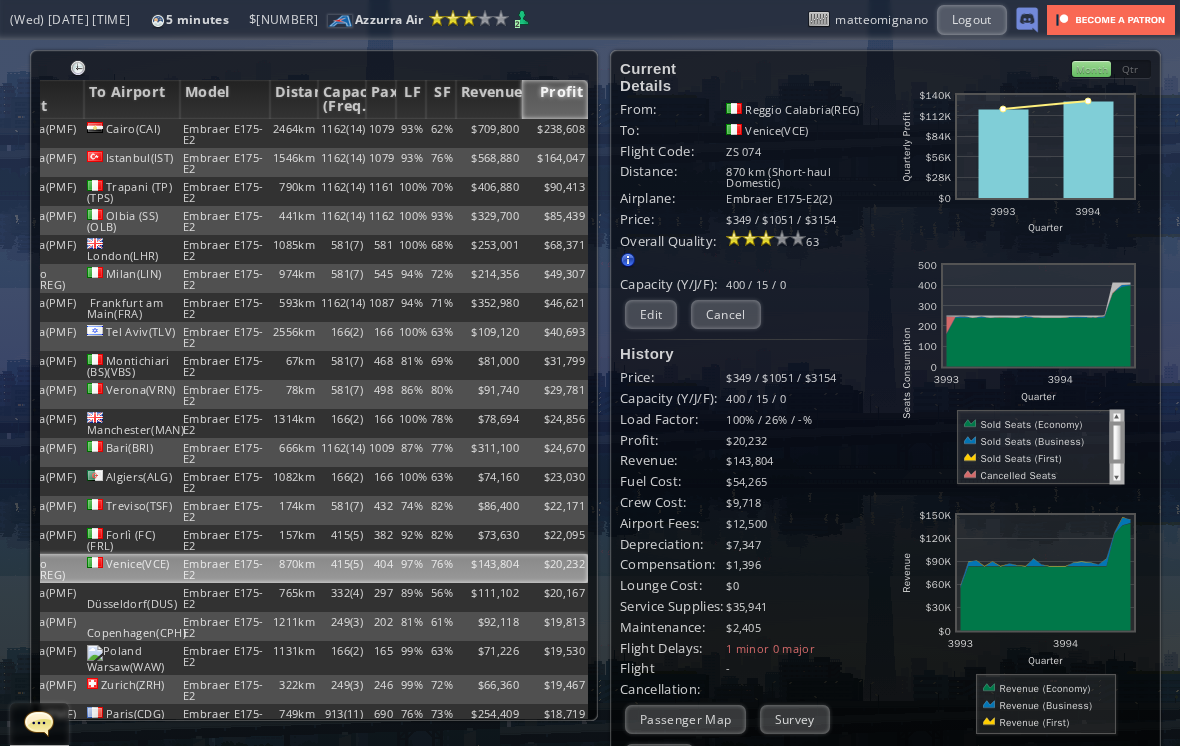 click on "Profit" at bounding box center (555, 99) 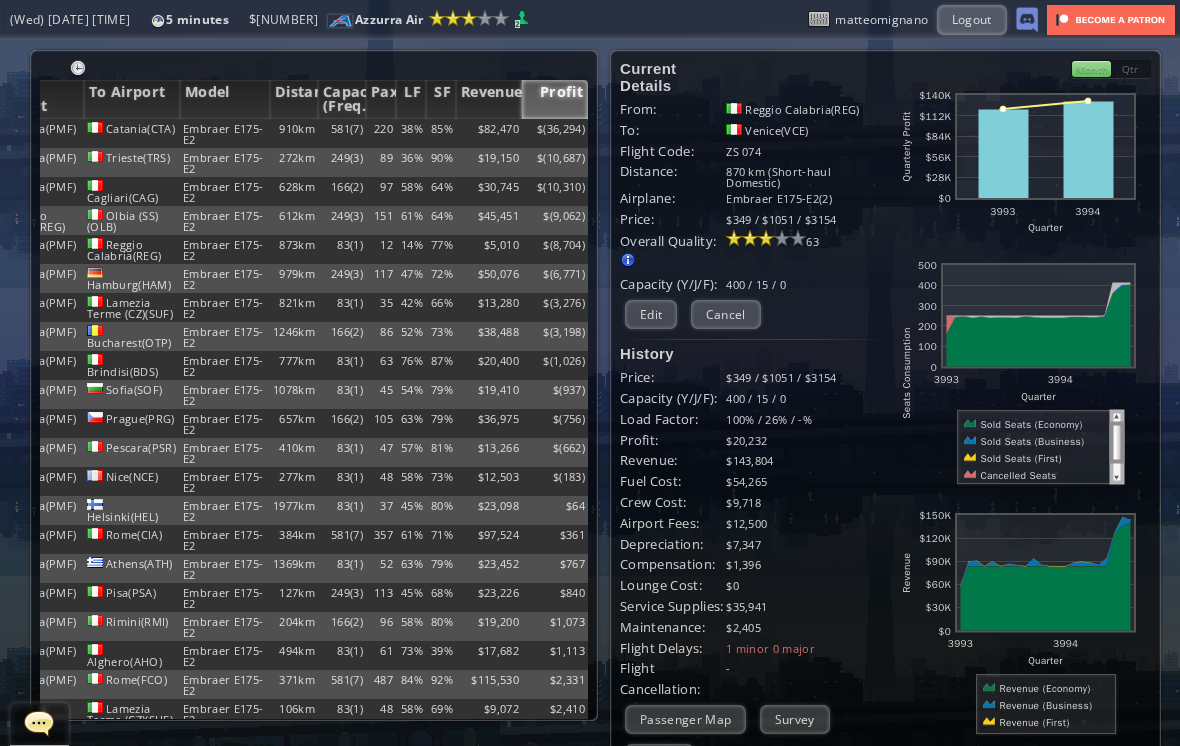 click on "581(7)" at bounding box center [342, 133] 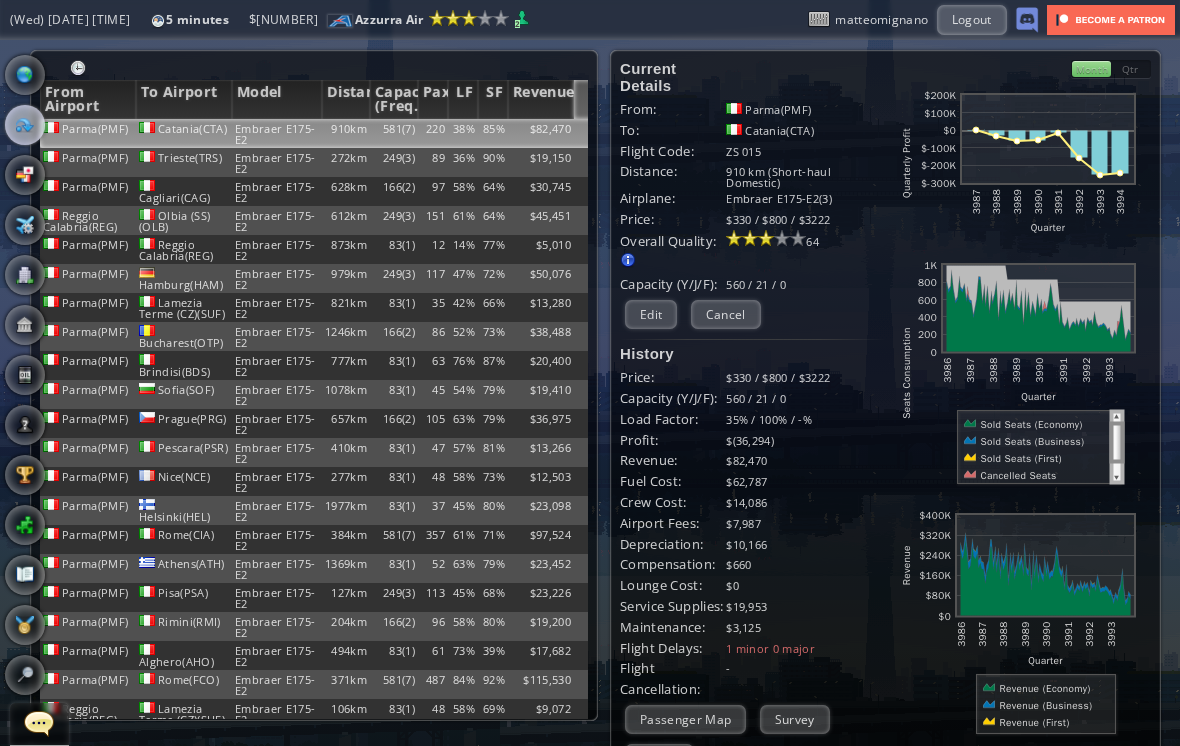scroll, scrollTop: 0, scrollLeft: 0, axis: both 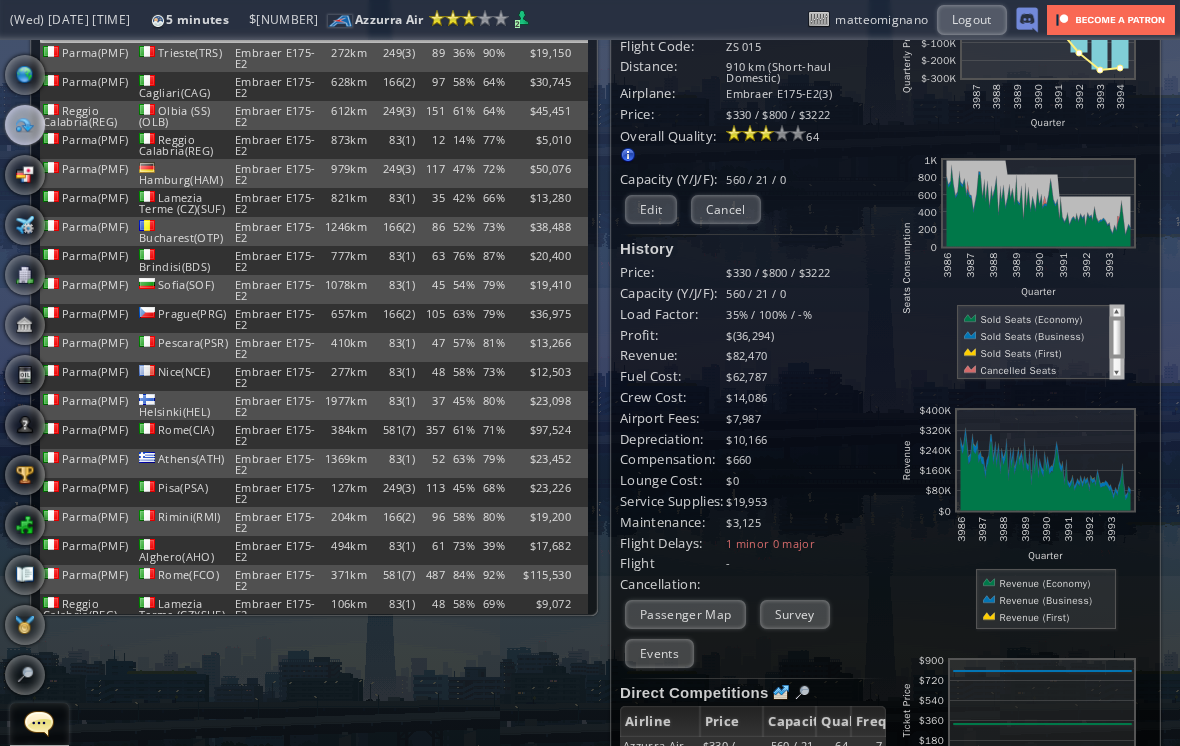 click on "Events" at bounding box center (659, 653) 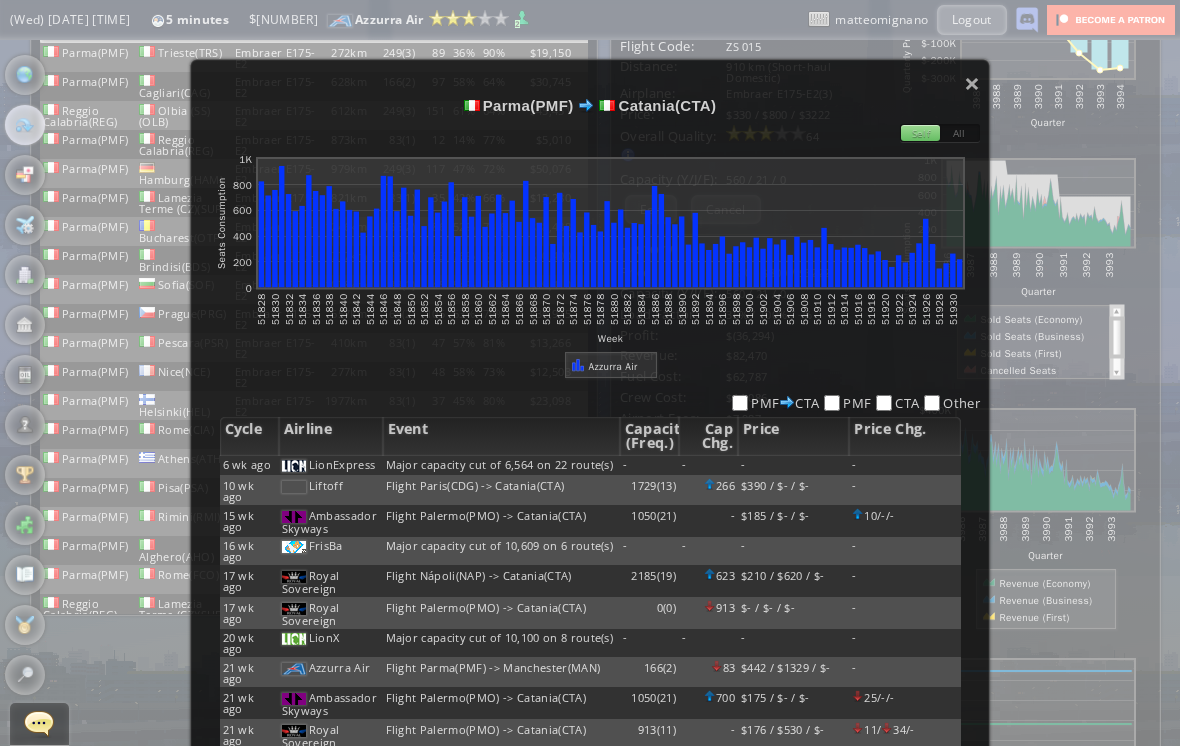 click on "×" at bounding box center [972, 83] 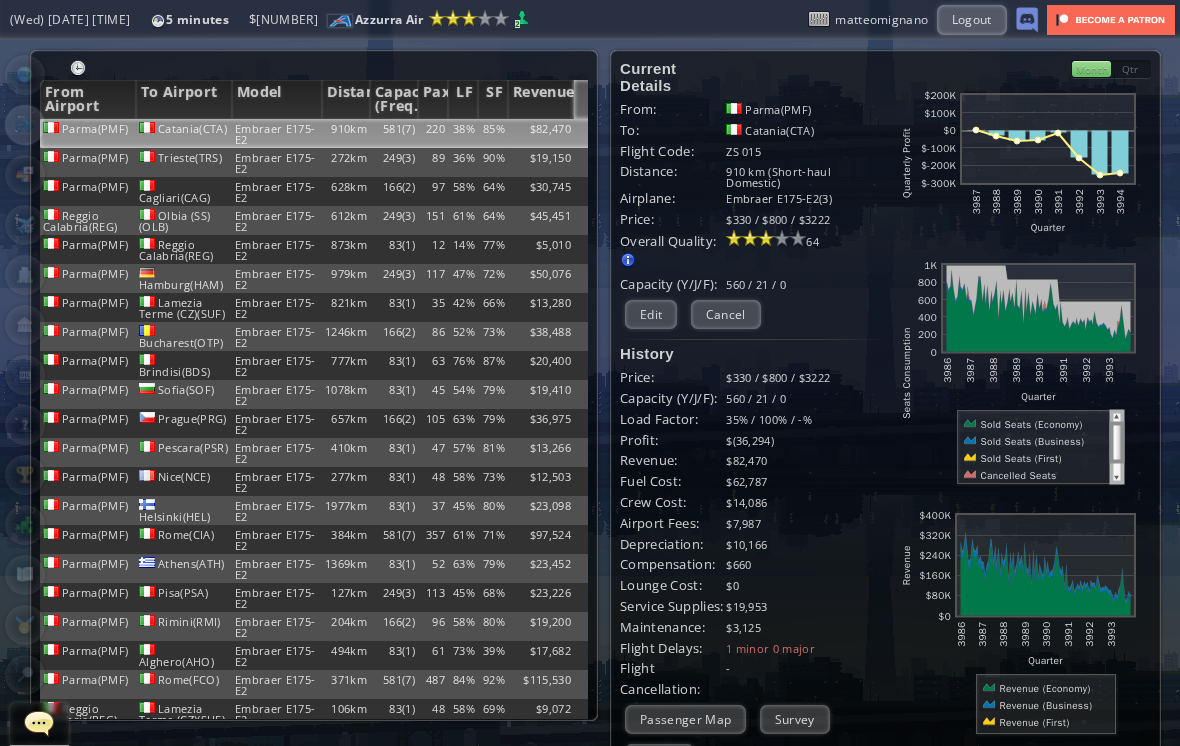 scroll, scrollTop: 0, scrollLeft: 0, axis: both 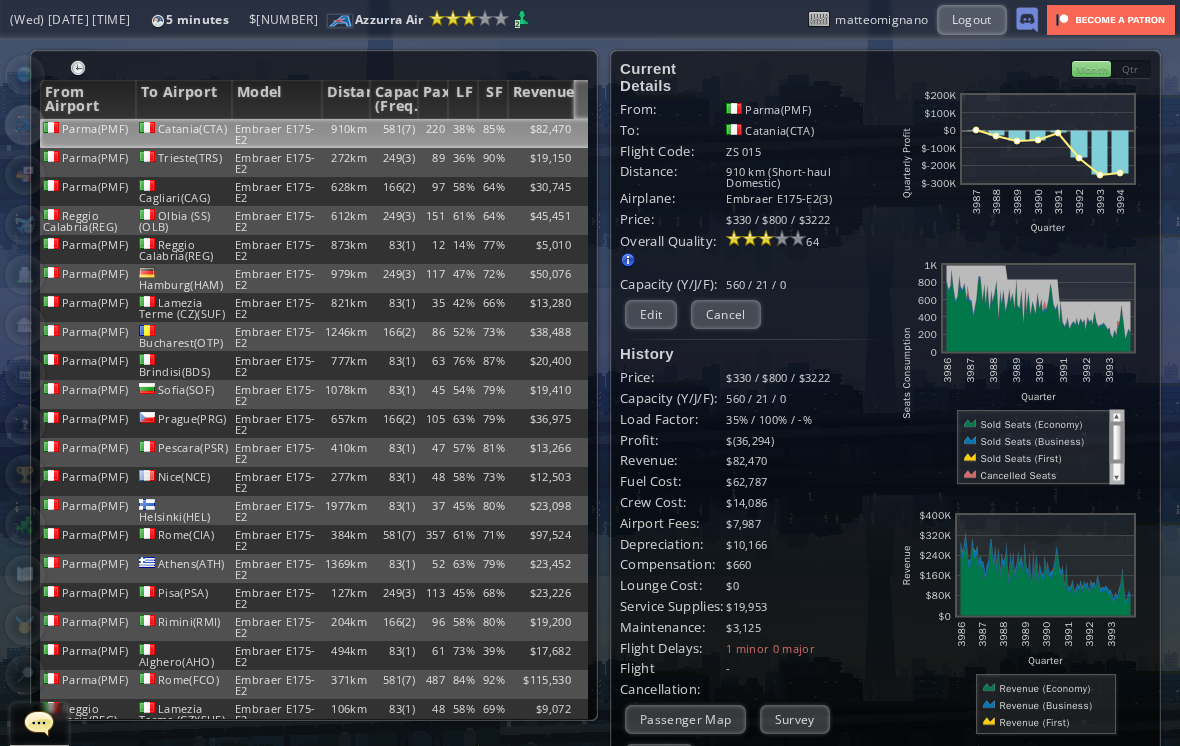 click on "Edit" at bounding box center (651, 314) 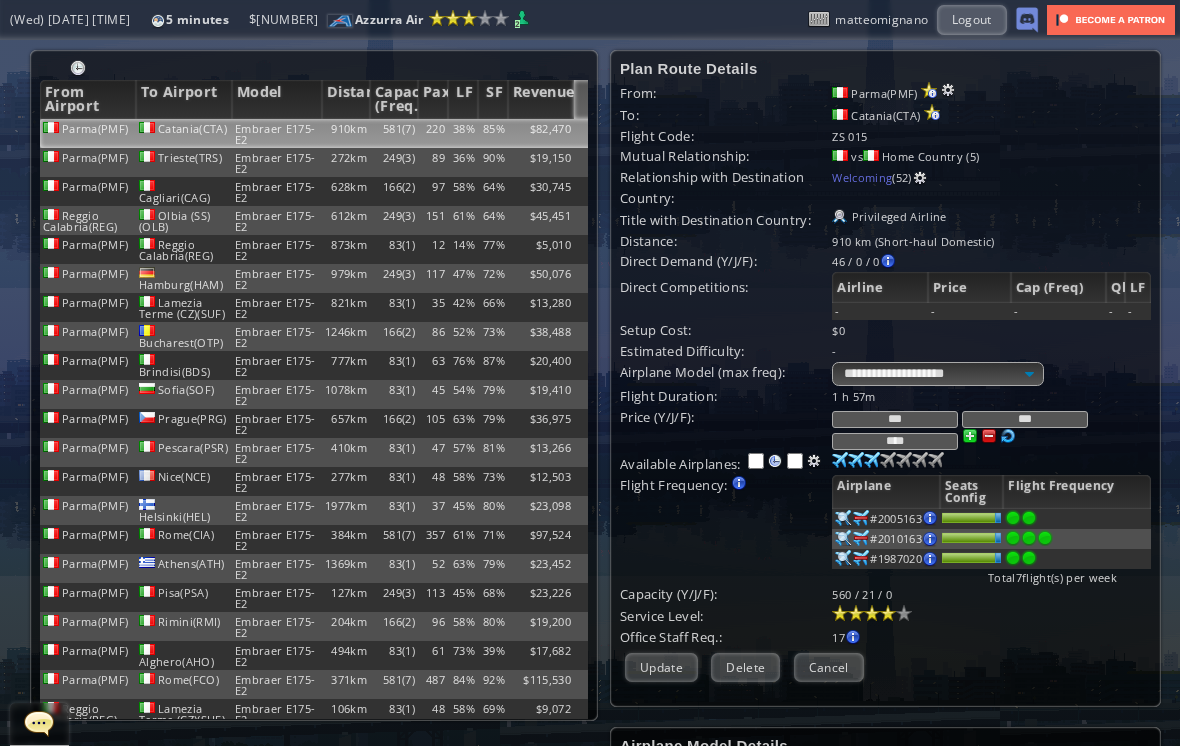 click at bounding box center (843, 518) 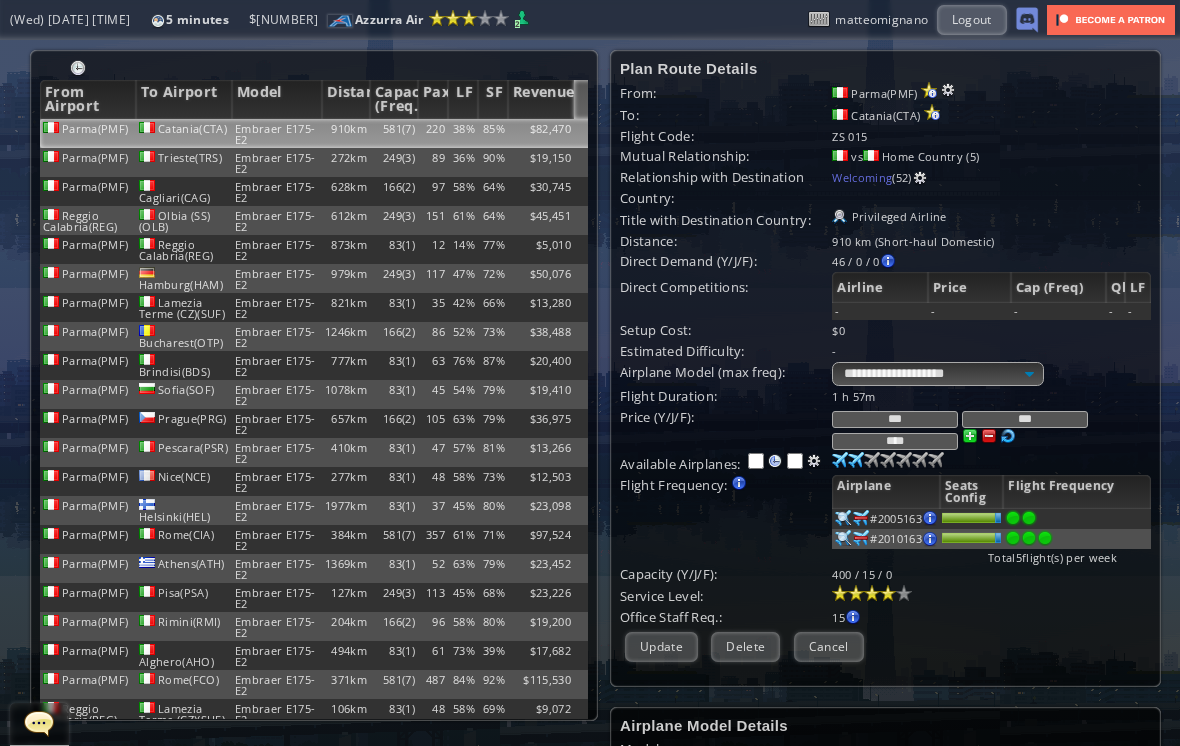click at bounding box center (843, 518) 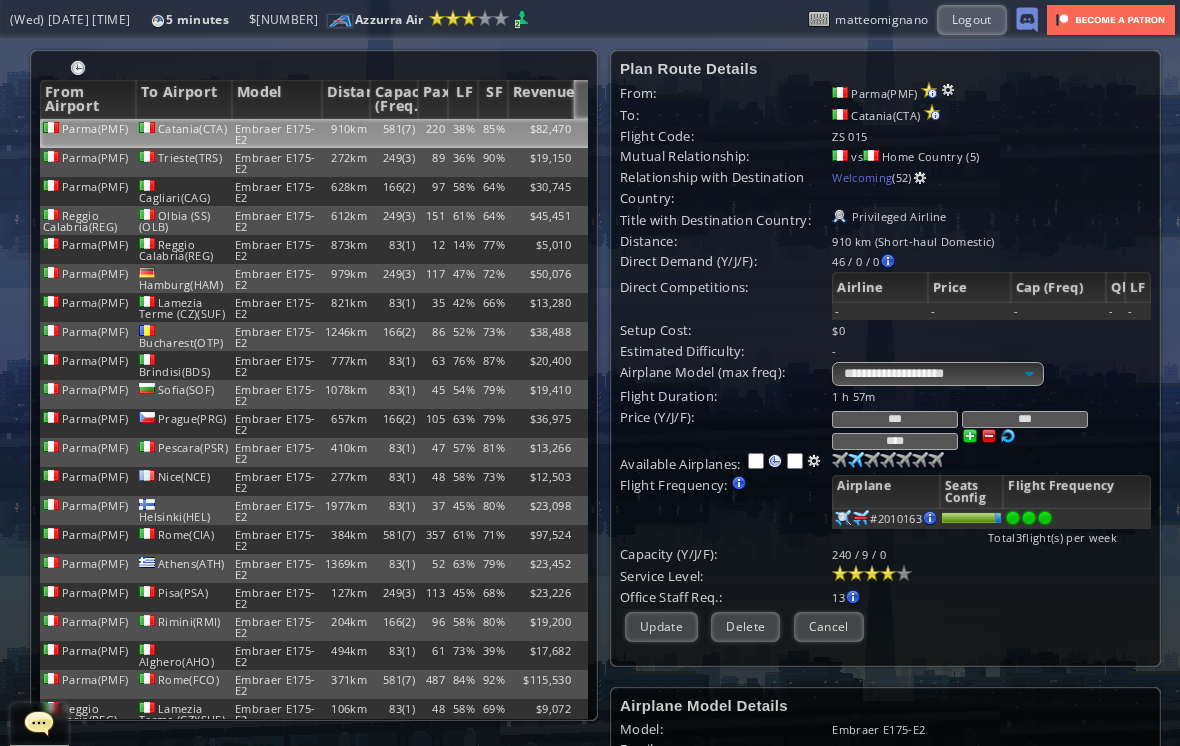 click on "Update" at bounding box center (661, 626) 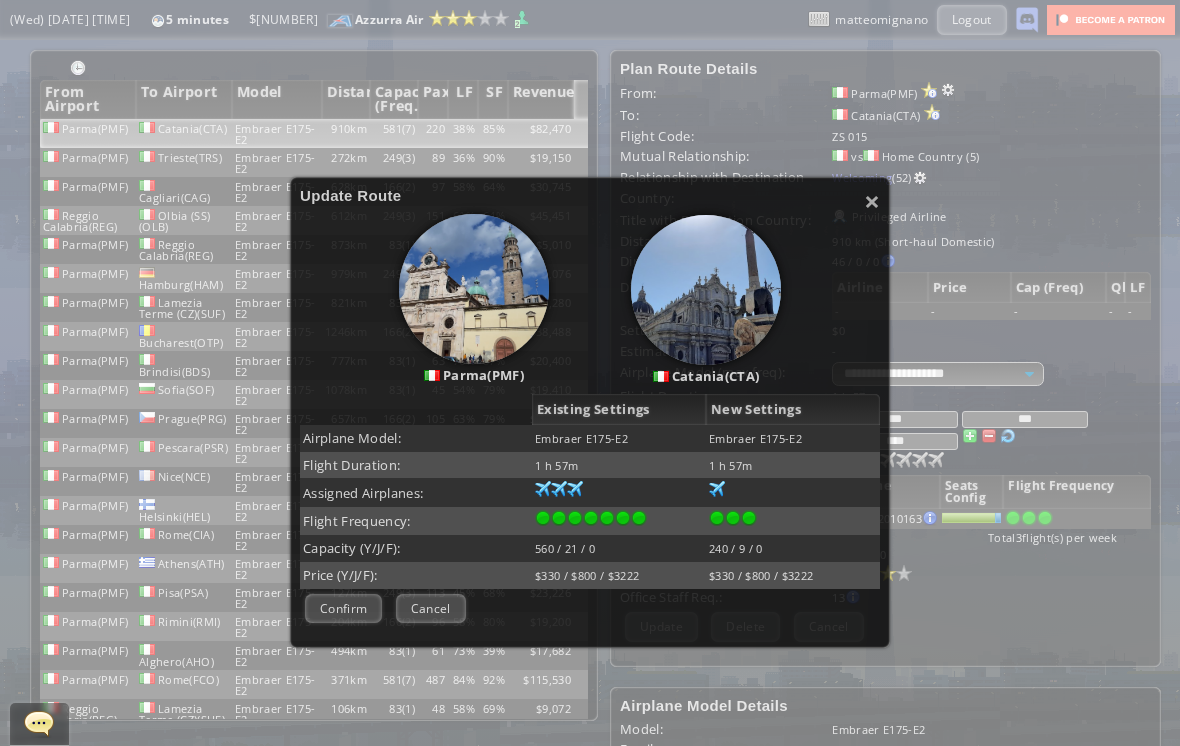 click on "Confirm" at bounding box center [343, 608] 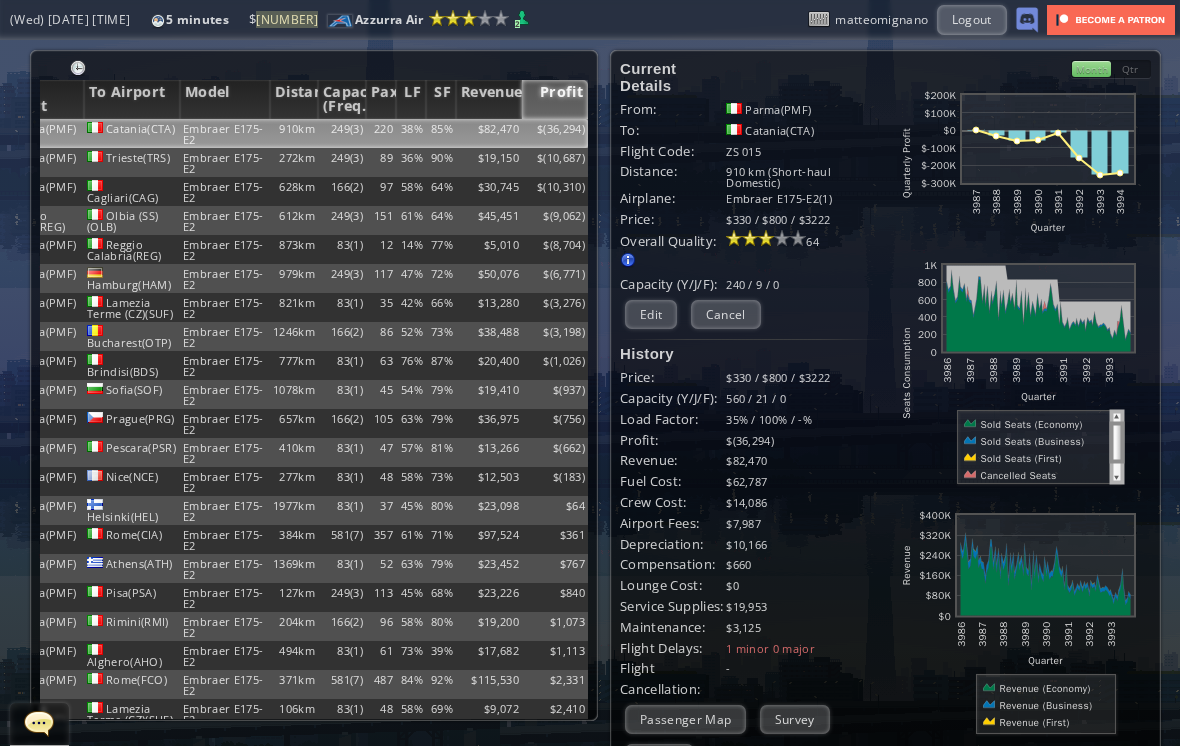 scroll, scrollTop: 0, scrollLeft: 52, axis: horizontal 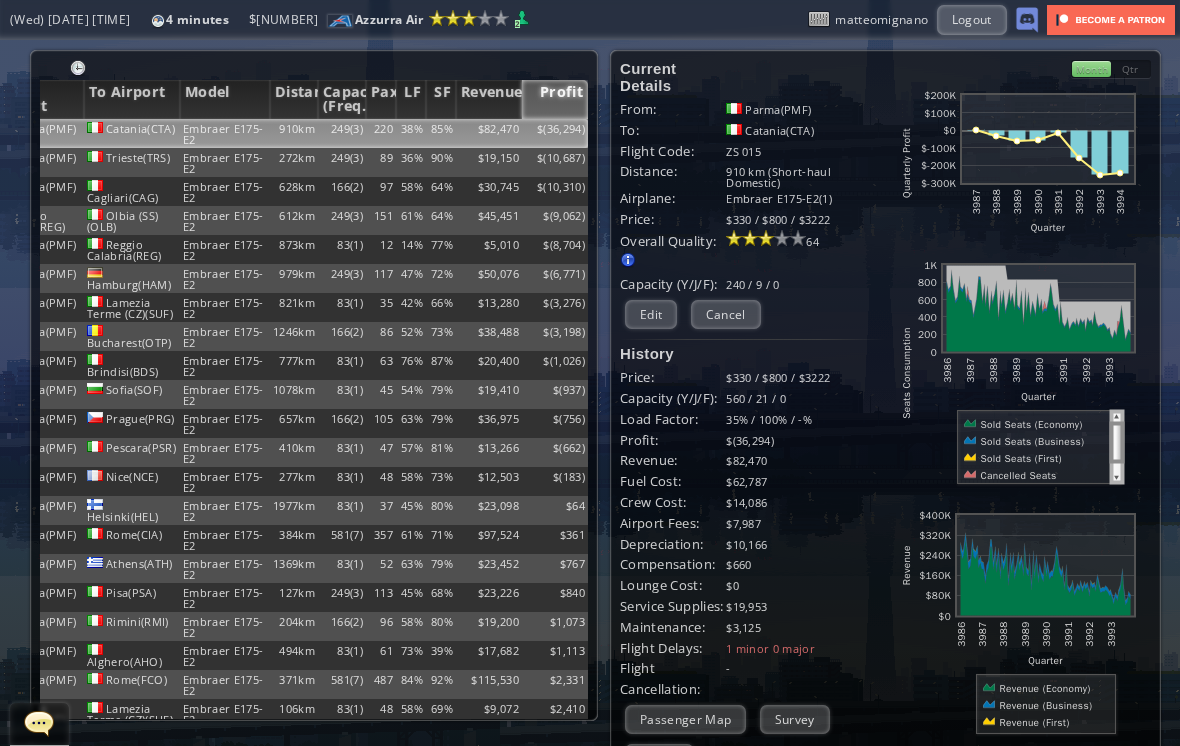 click on "36%" at bounding box center [411, 133] 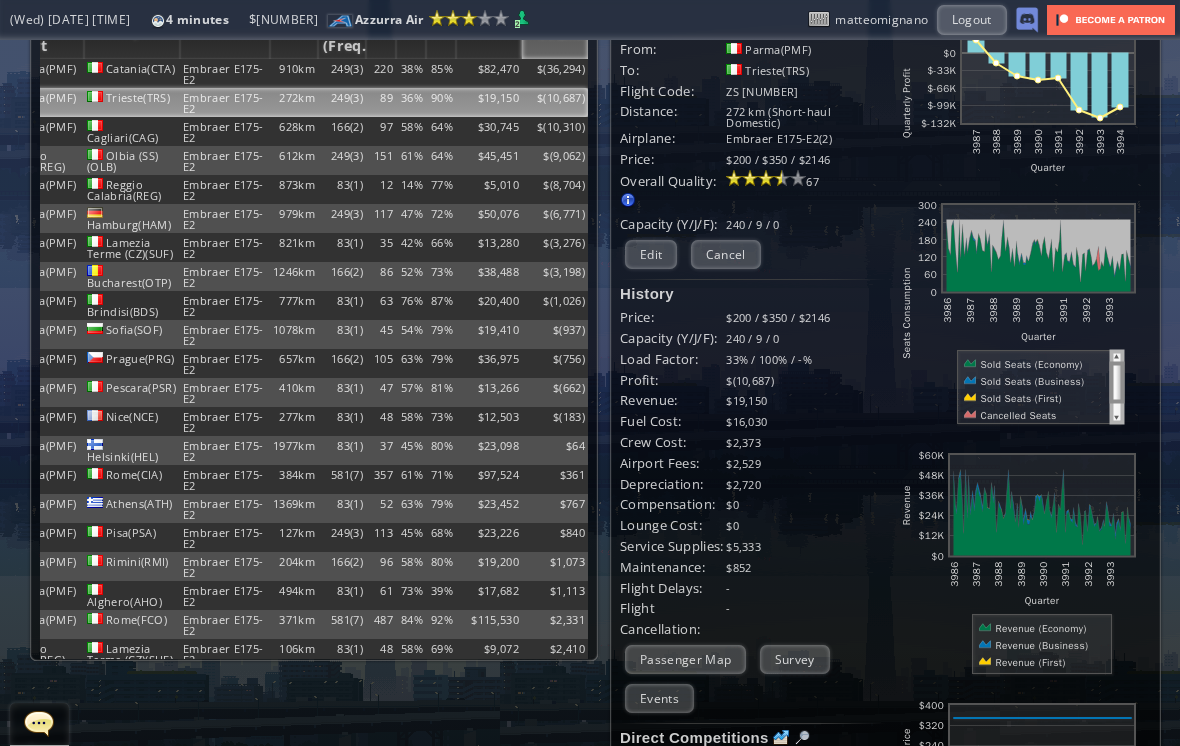 scroll, scrollTop: 61, scrollLeft: 0, axis: vertical 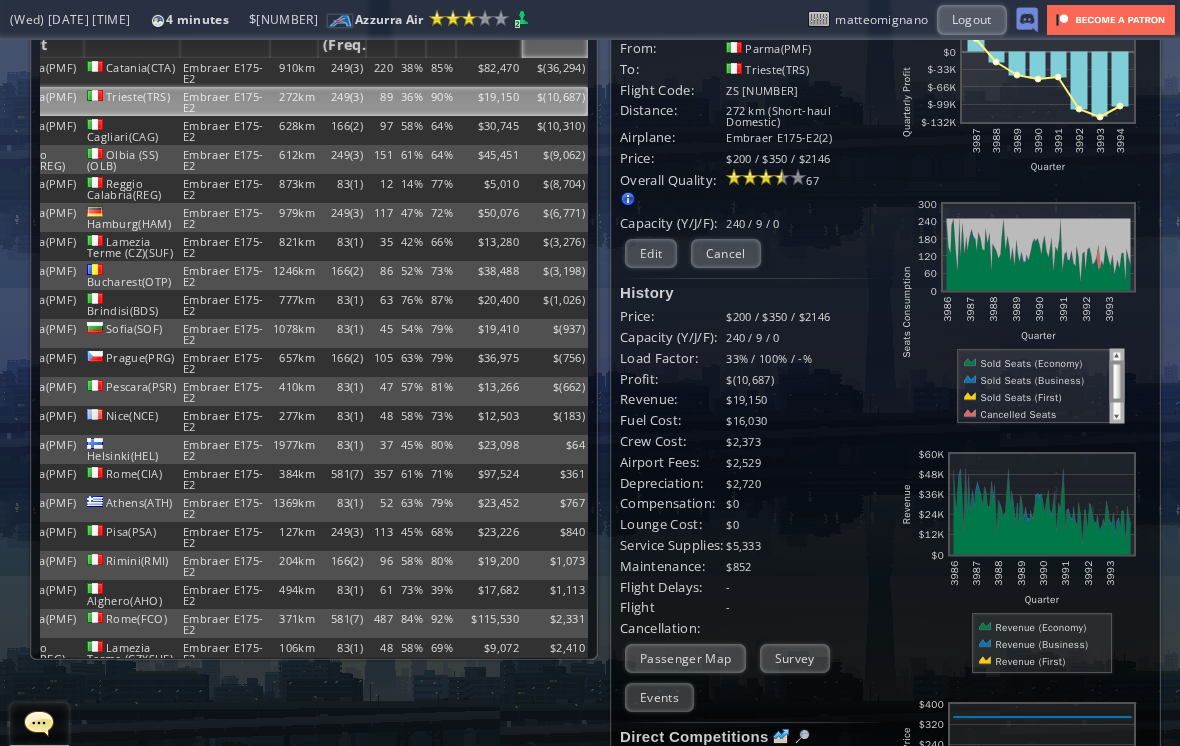 click on "Events" at bounding box center [659, 697] 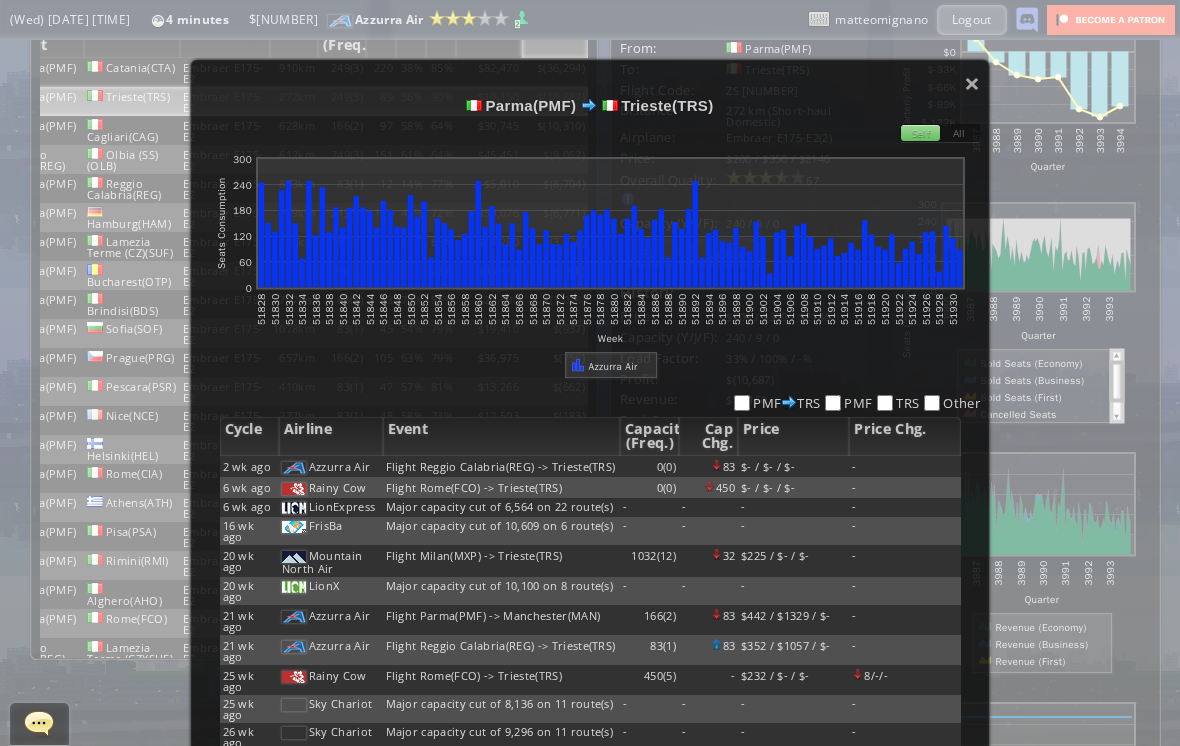 click on "Parma(PMF) Trieste(TRS)" at bounding box center (590, 105) 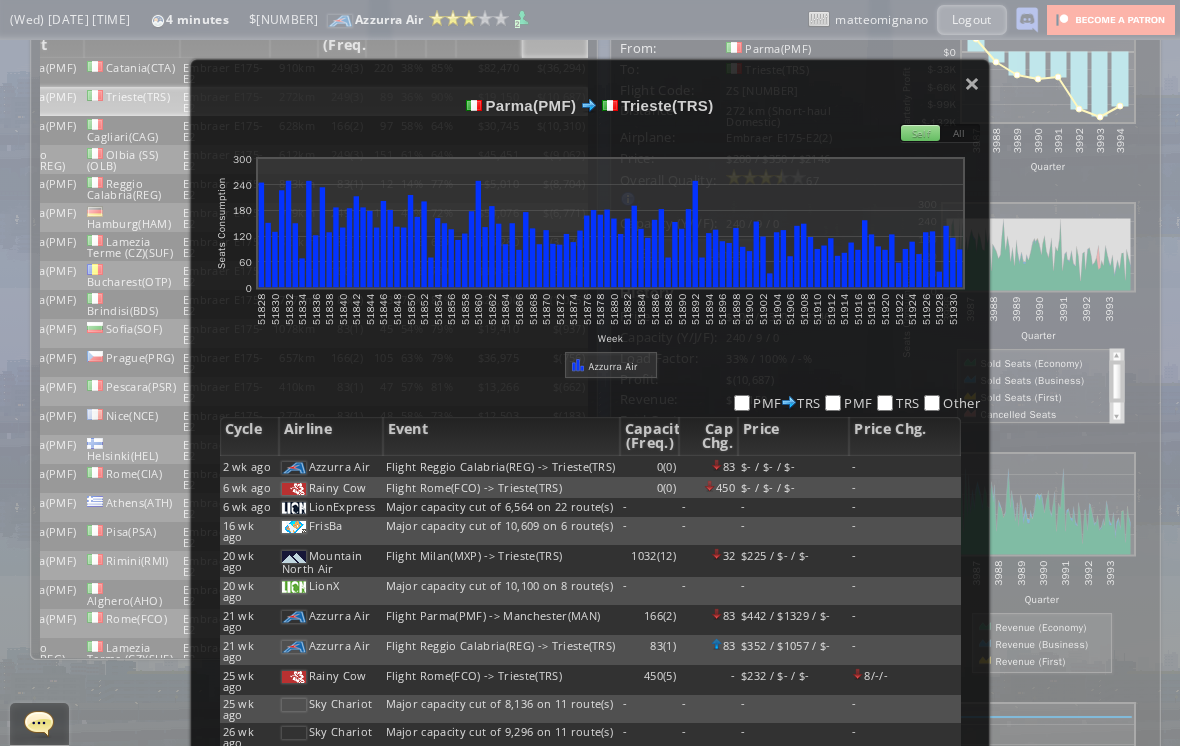 click on "×" at bounding box center (972, 83) 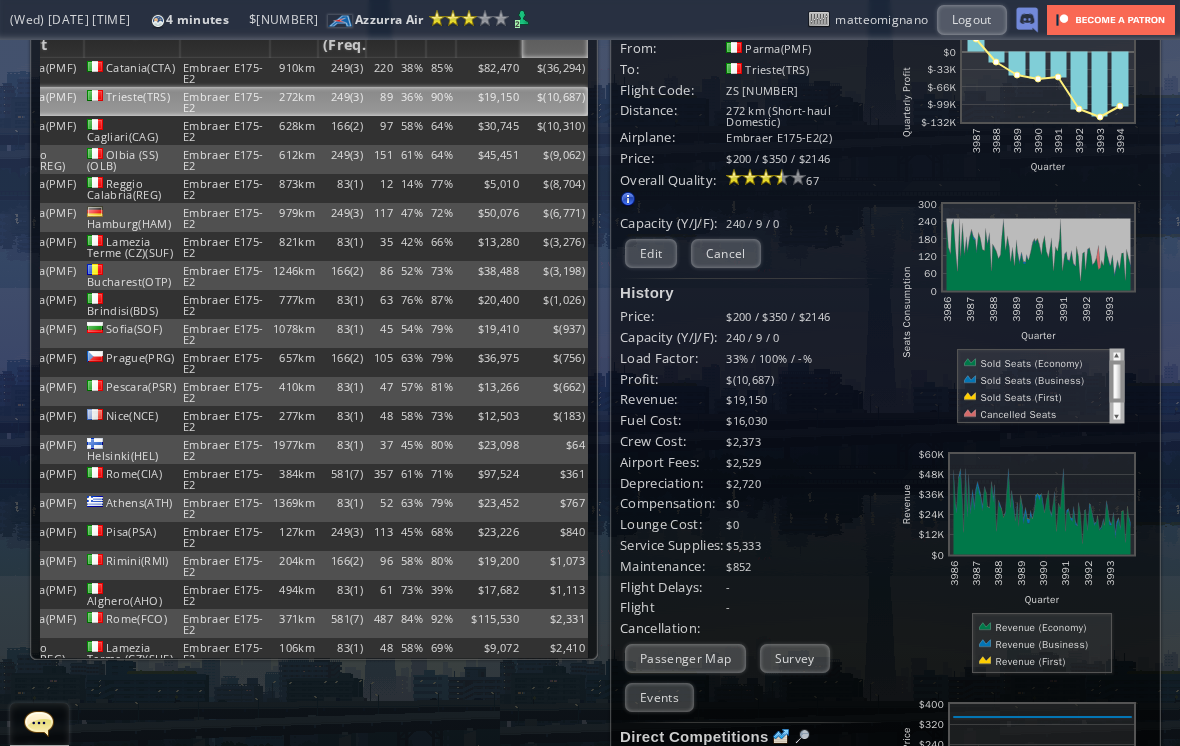 click on "Edit" at bounding box center [651, 253] 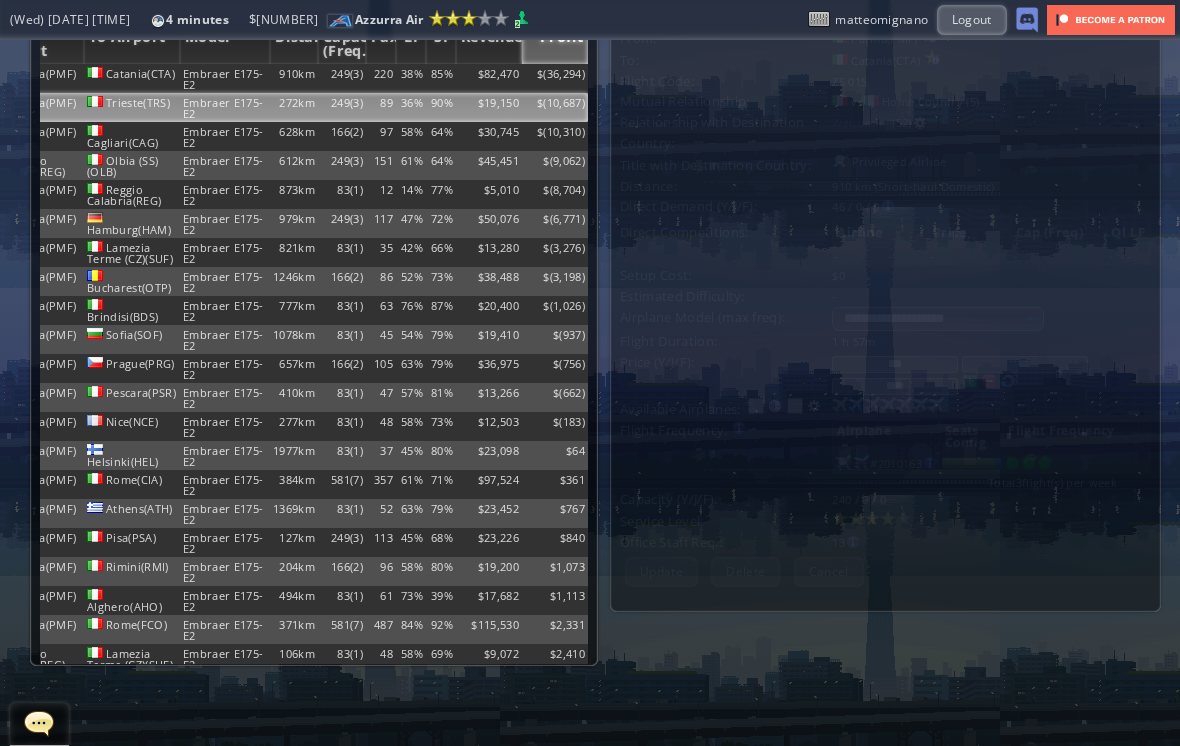 scroll, scrollTop: 0, scrollLeft: 0, axis: both 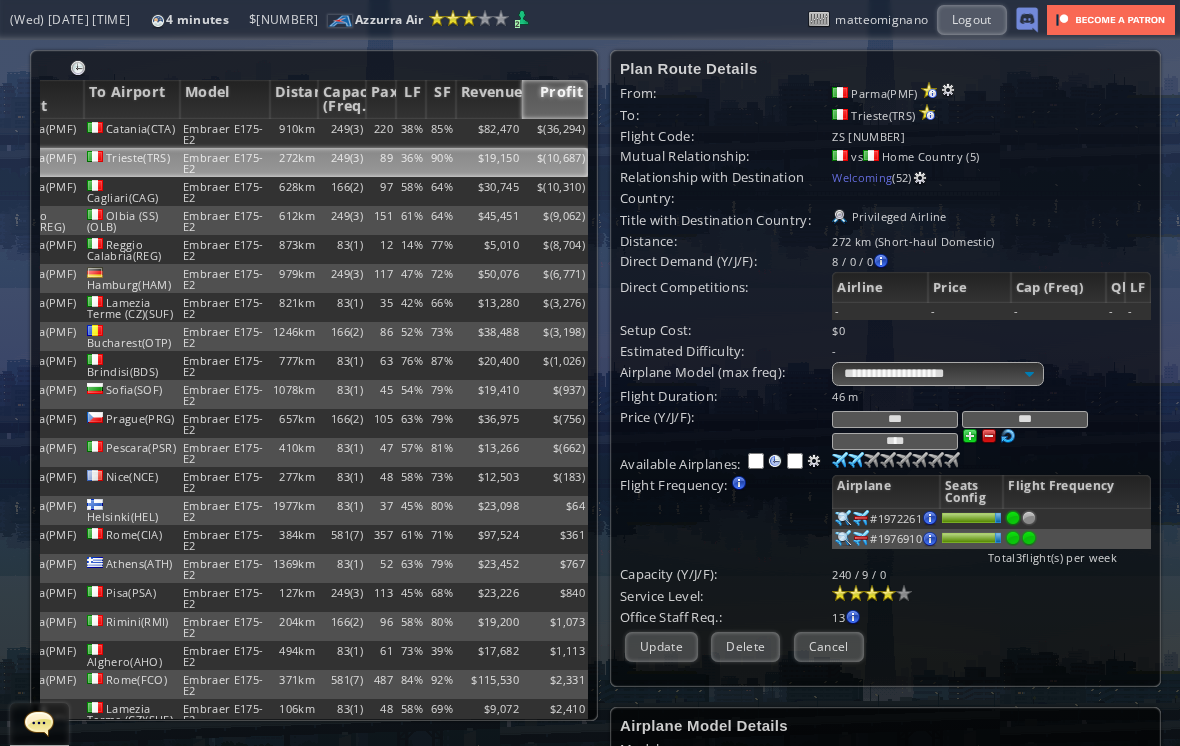click at bounding box center [843, 518] 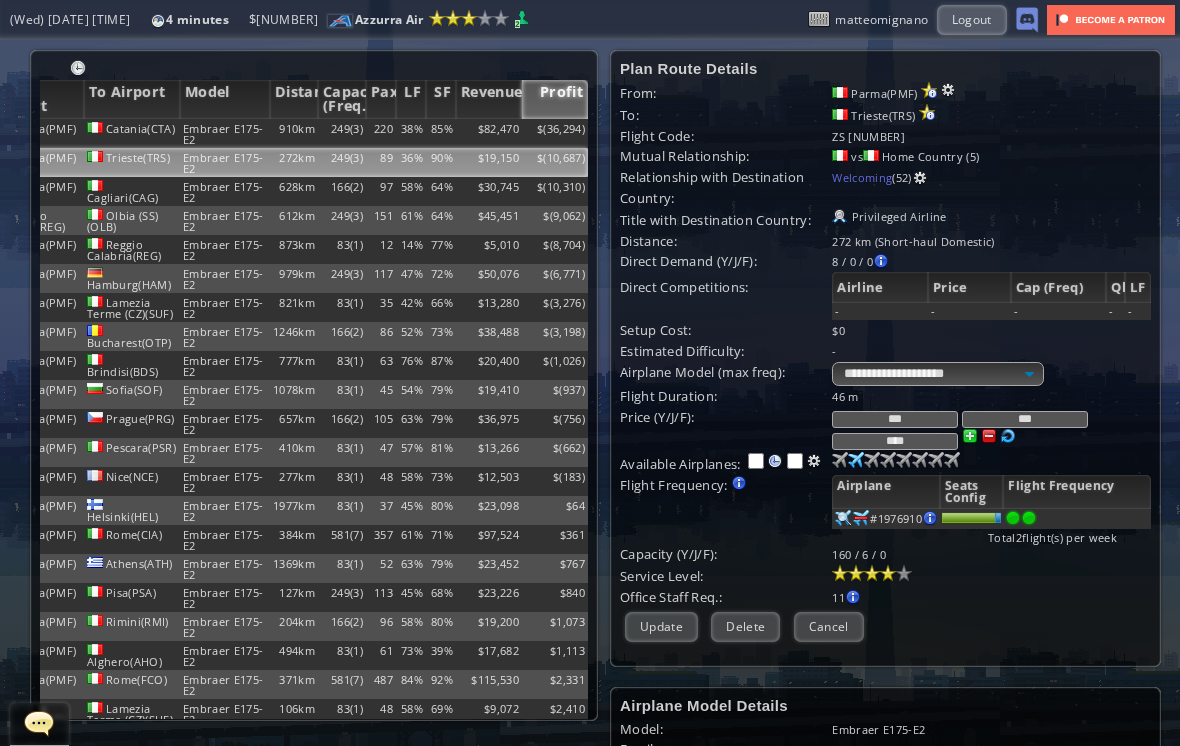 click on "Update" at bounding box center [661, 626] 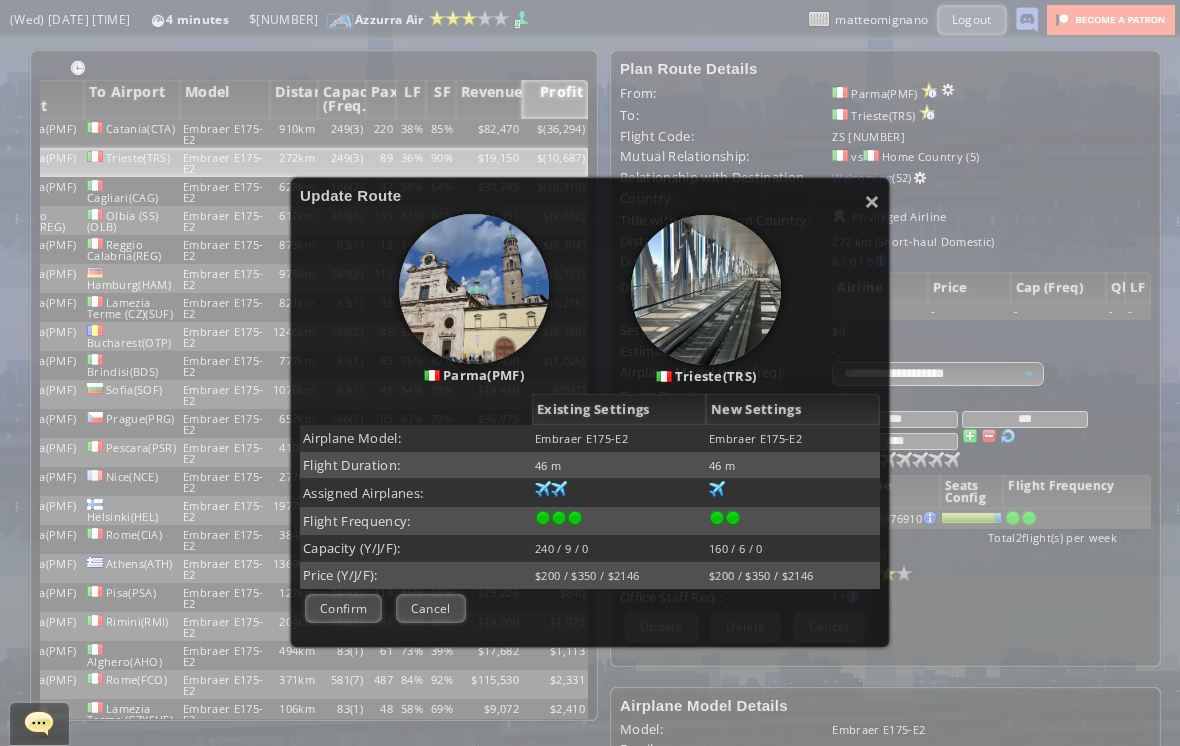 click on "Confirm" at bounding box center (343, 608) 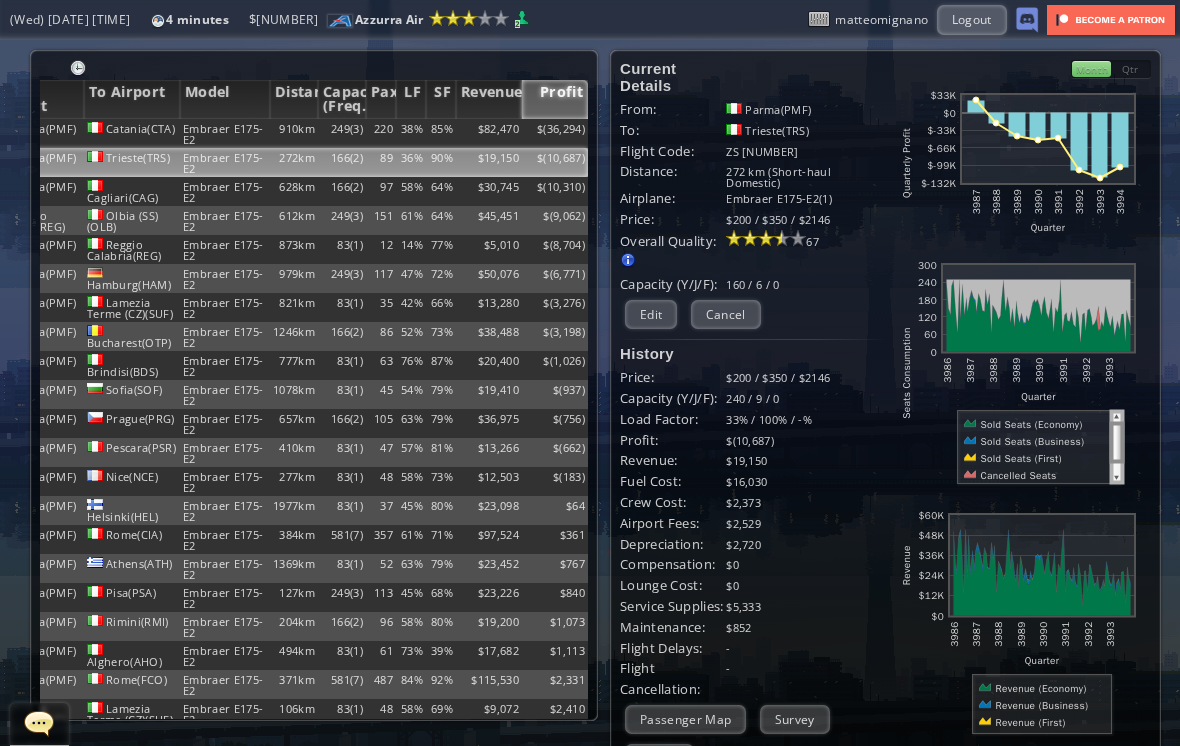 click on "$(9,062)" at bounding box center [555, 133] 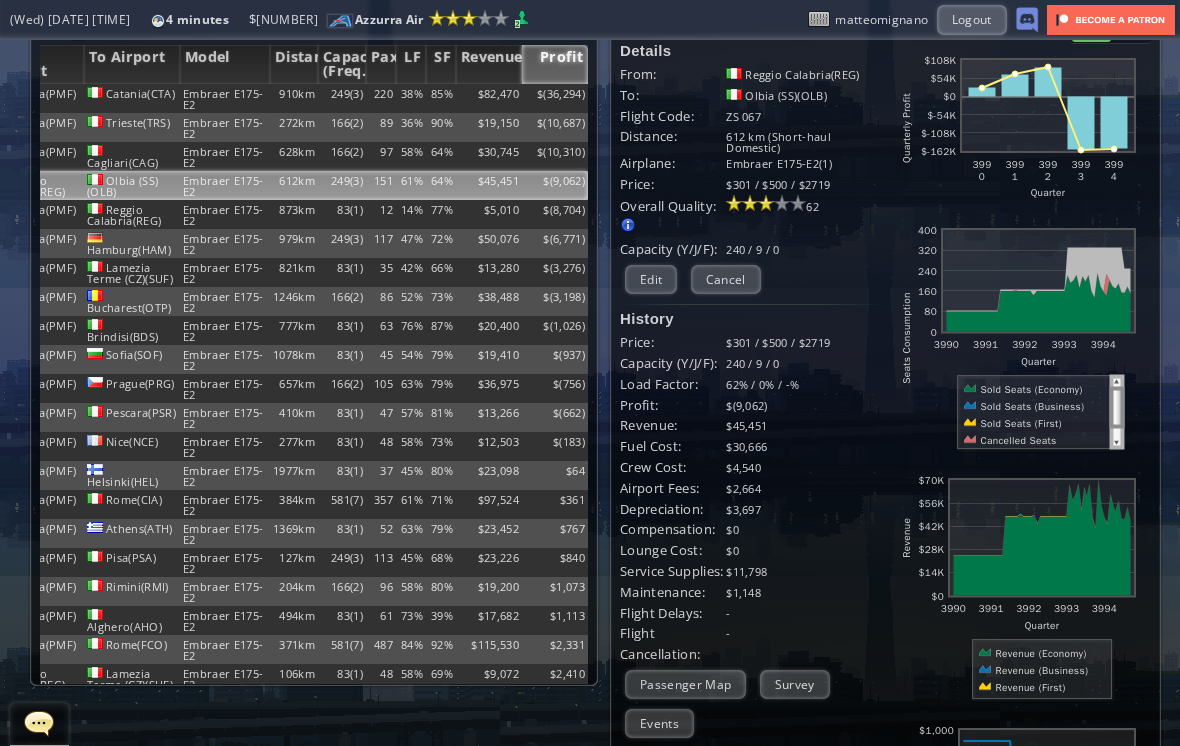 scroll, scrollTop: 24, scrollLeft: 0, axis: vertical 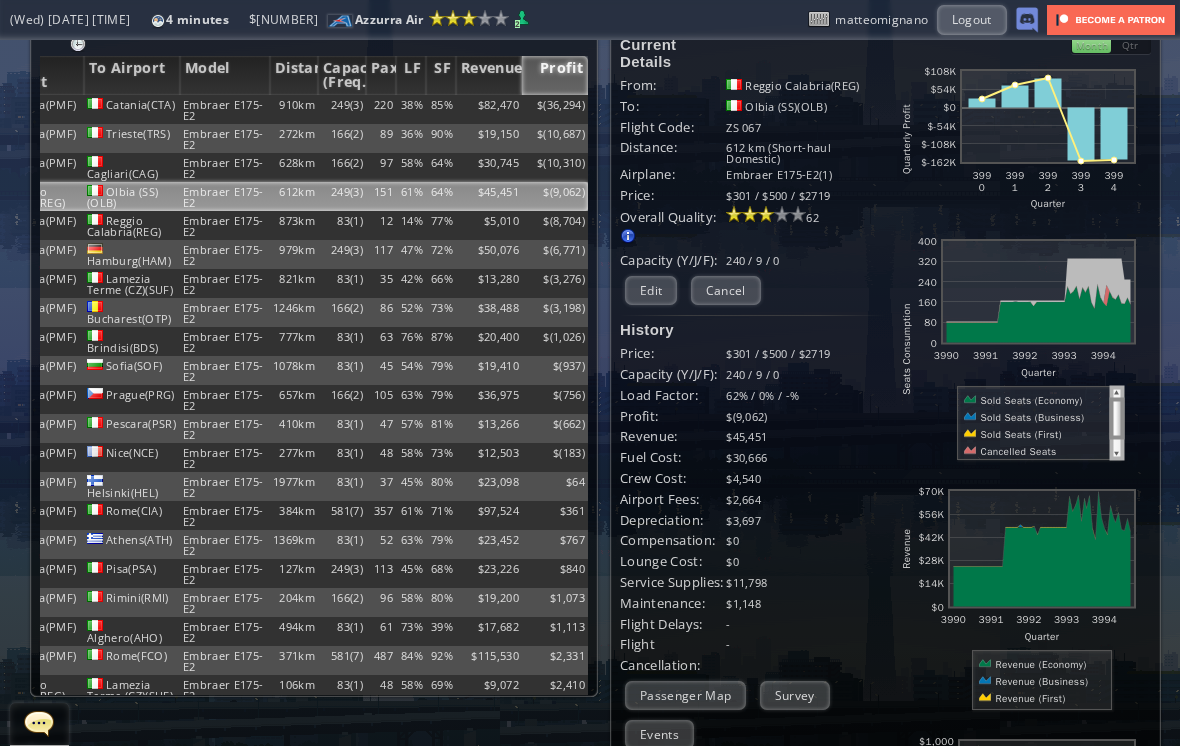 click on "873km" at bounding box center (294, 109) 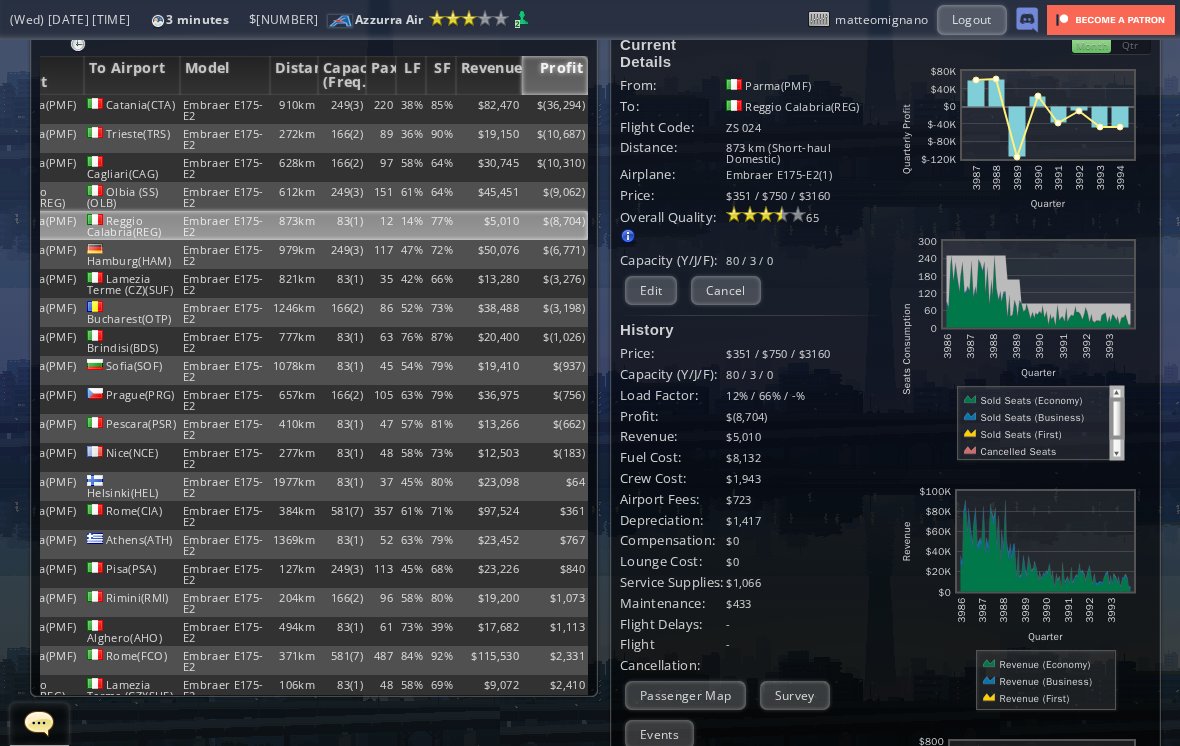 click on "Profit" at bounding box center [555, 75] 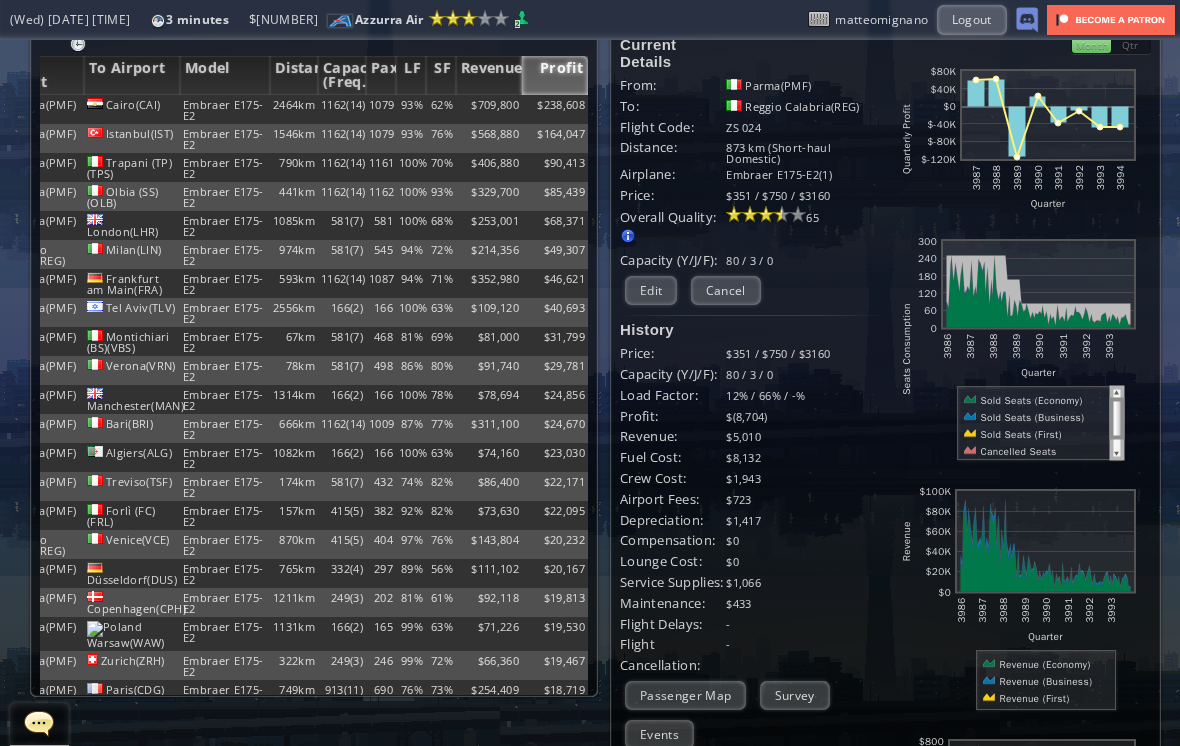 click on "$329,700" at bounding box center (489, 109) 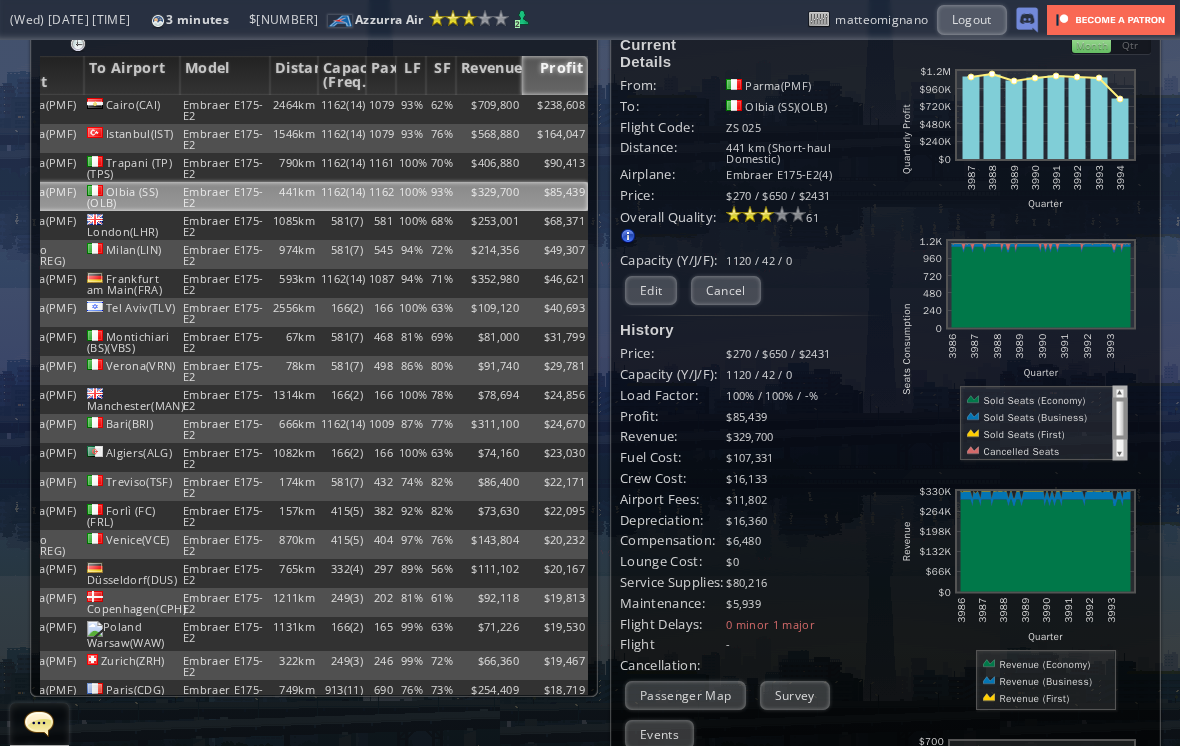 click on "$253,001" at bounding box center (489, 109) 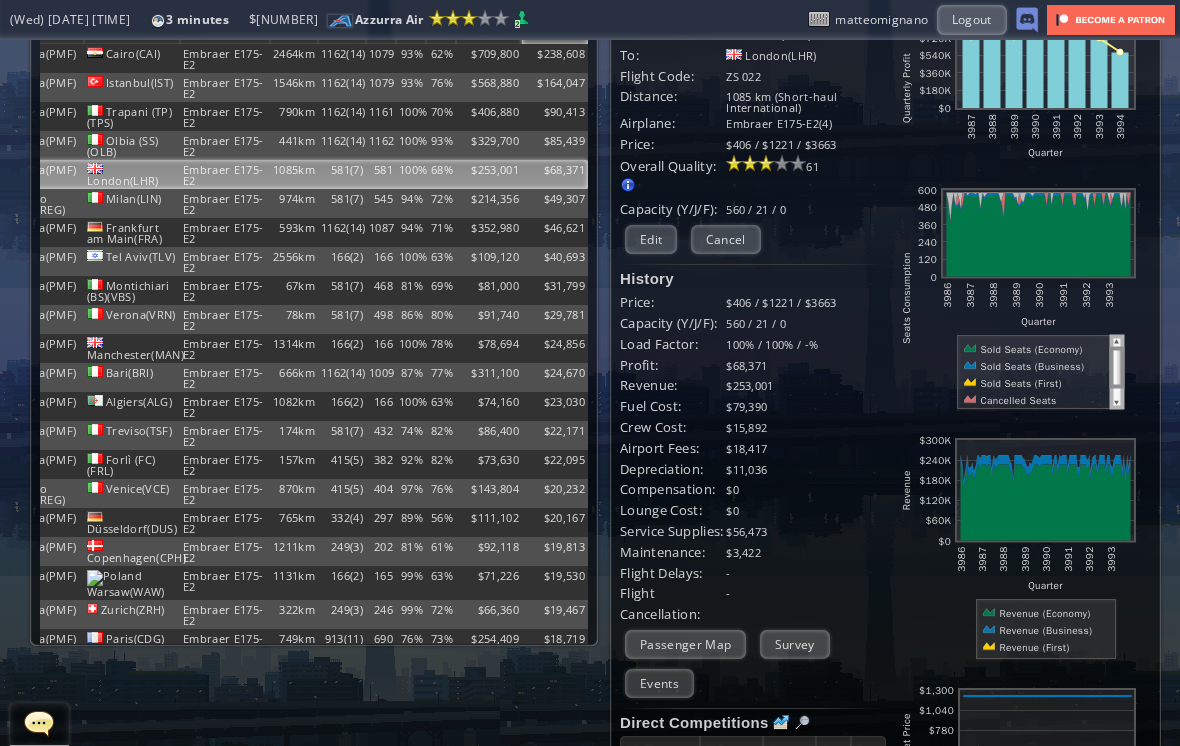 scroll, scrollTop: 99, scrollLeft: 0, axis: vertical 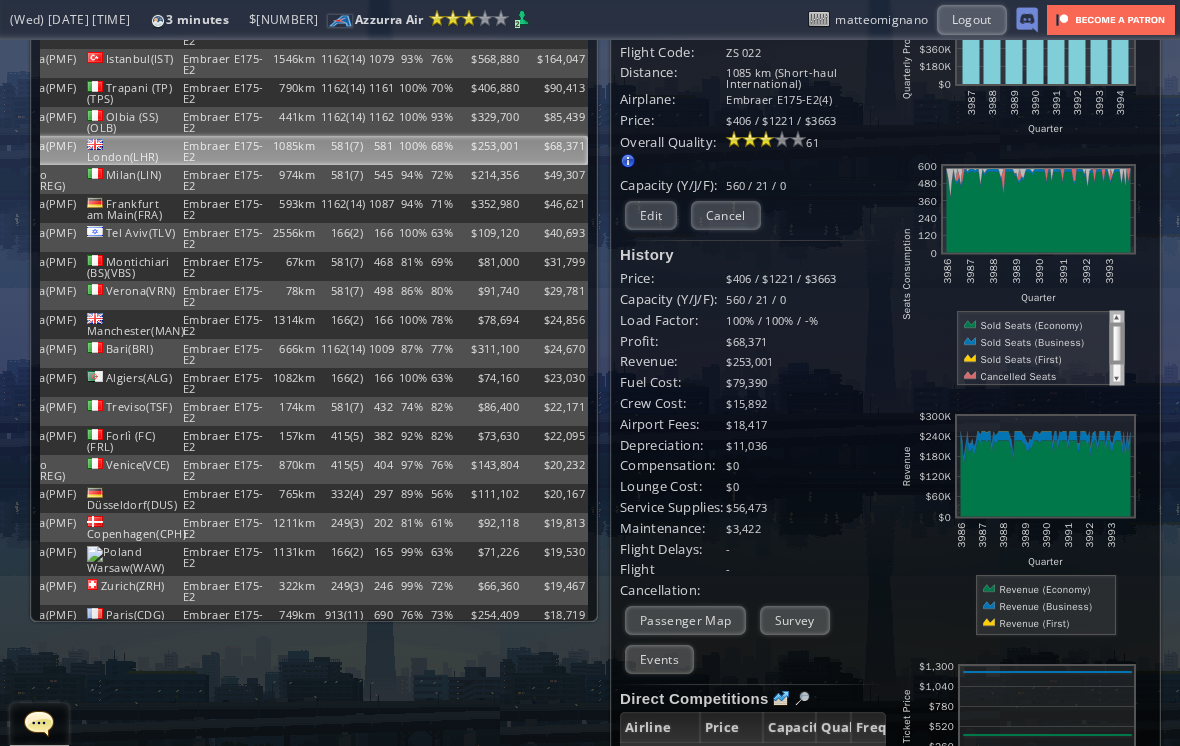 click on "Events" at bounding box center (659, 659) 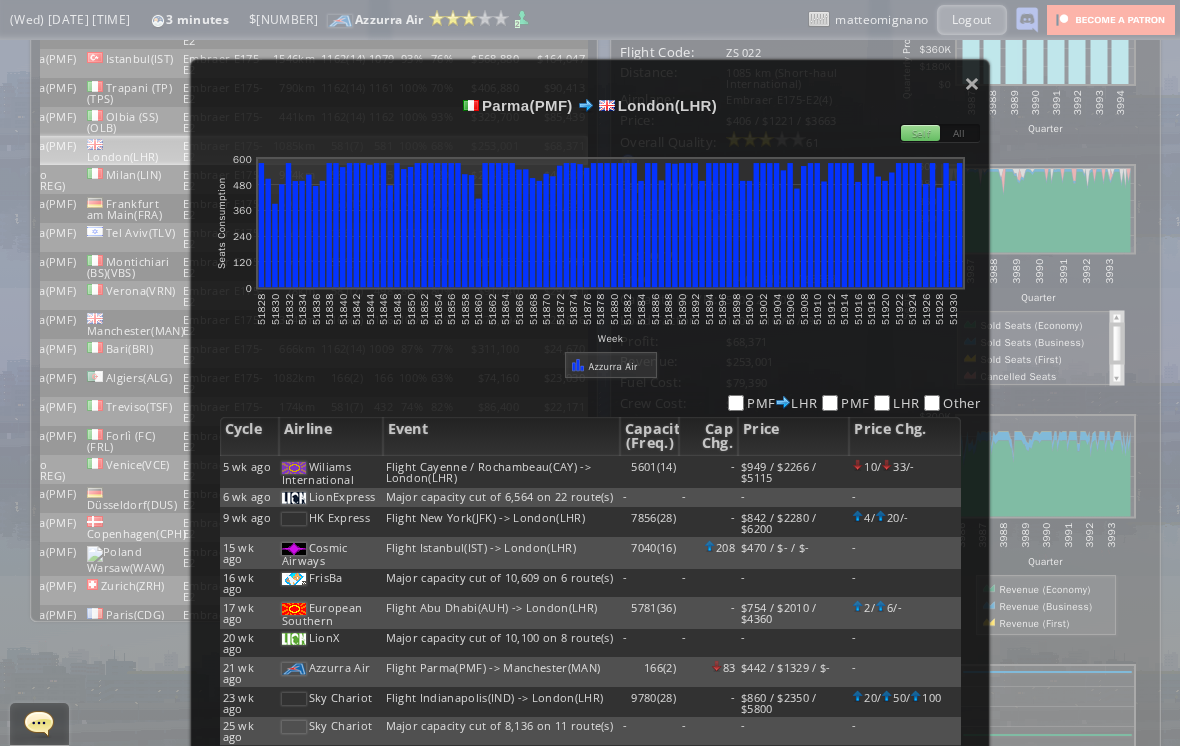 click on "Self" at bounding box center (920, 133) 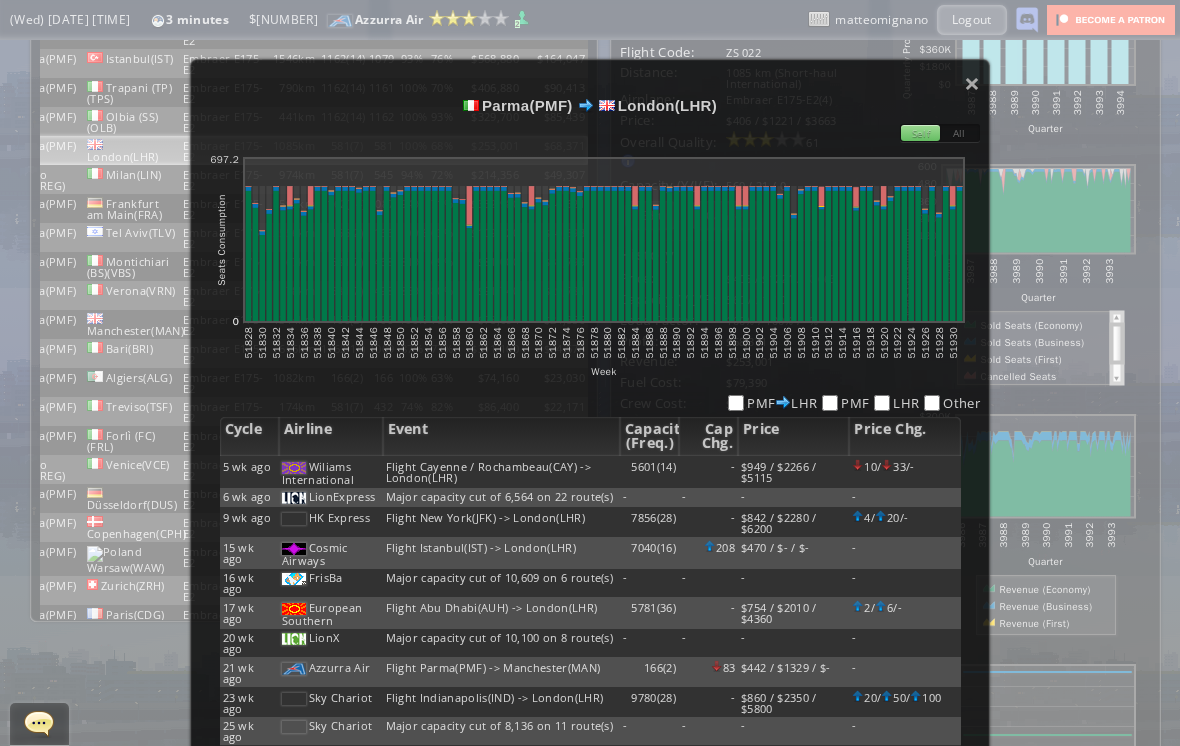 click on "All" at bounding box center (960, 133) 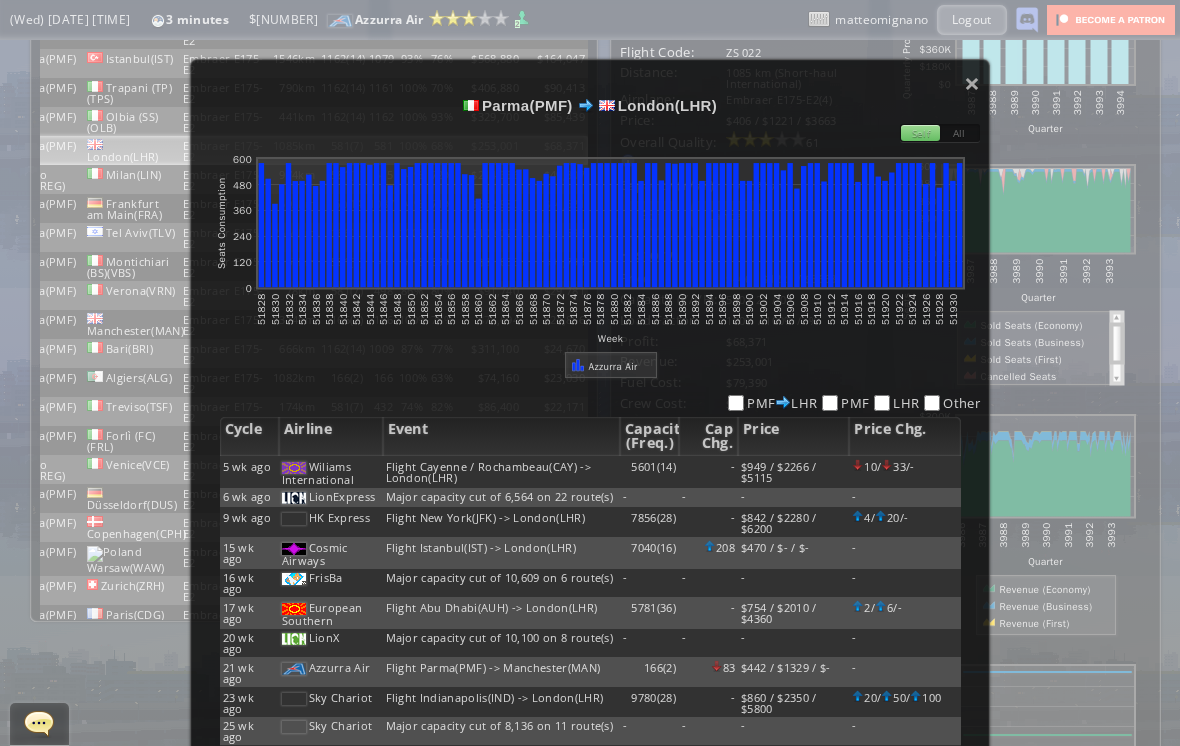 click on "×" at bounding box center [972, 83] 